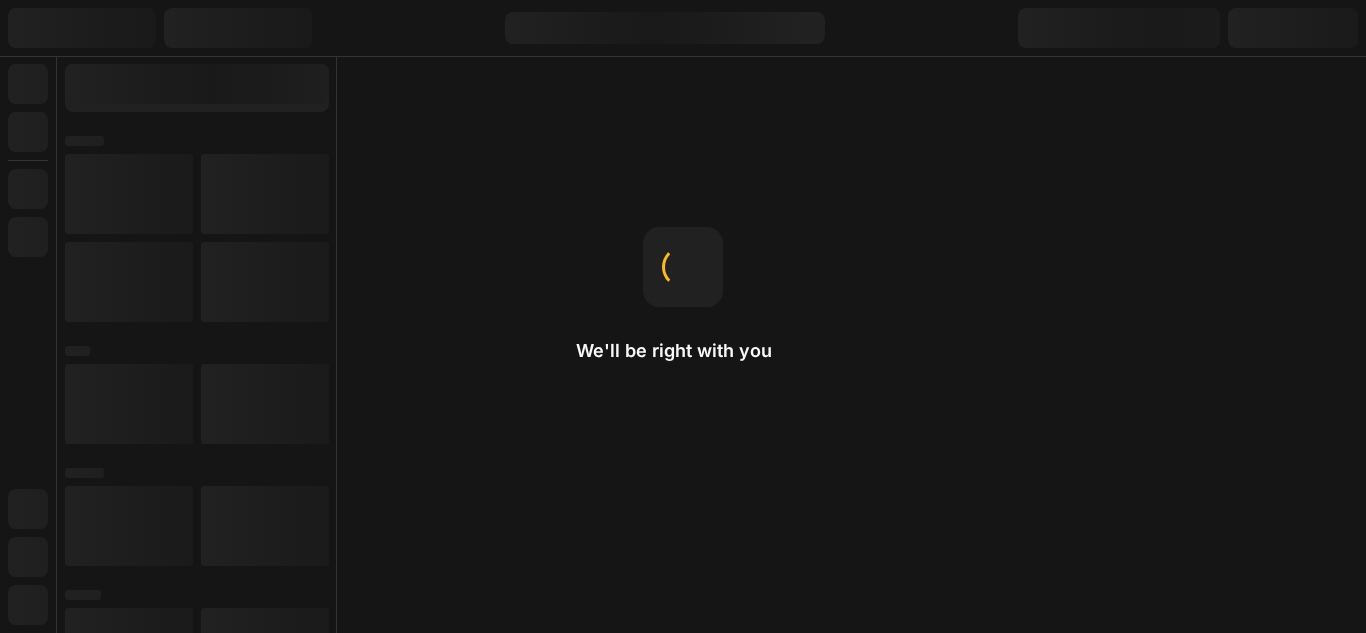 scroll, scrollTop: 0, scrollLeft: 0, axis: both 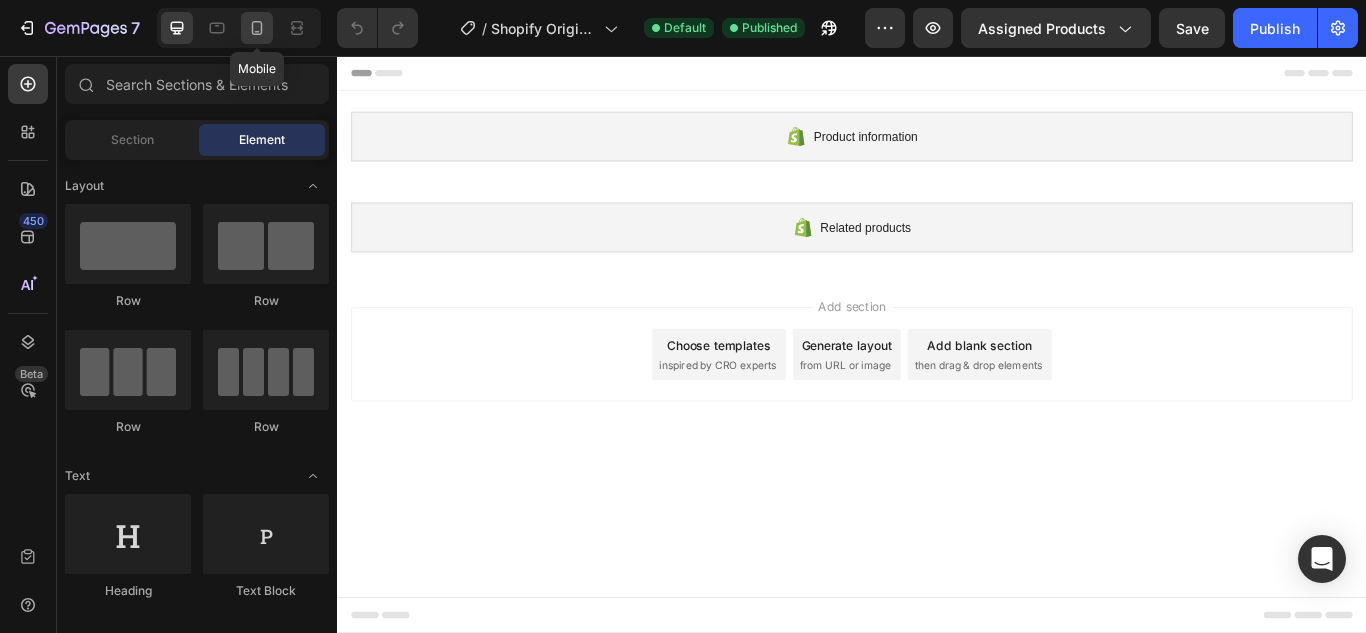 click 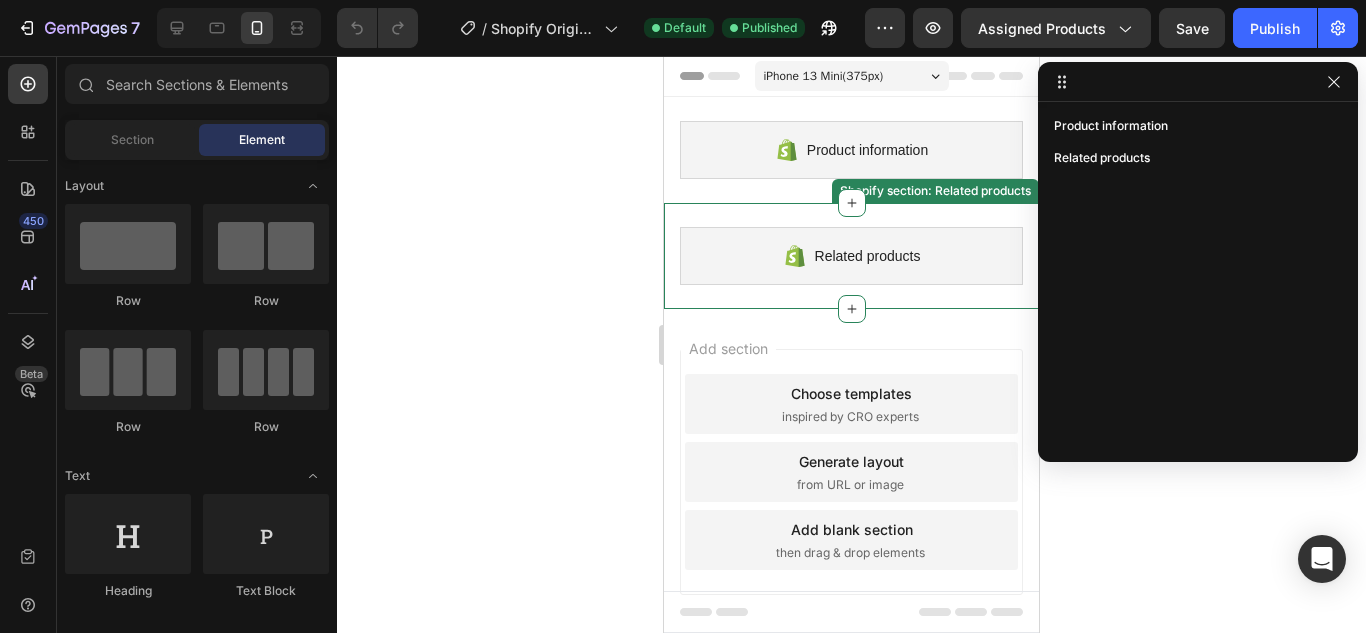 click on "Related products" at bounding box center [851, 256] 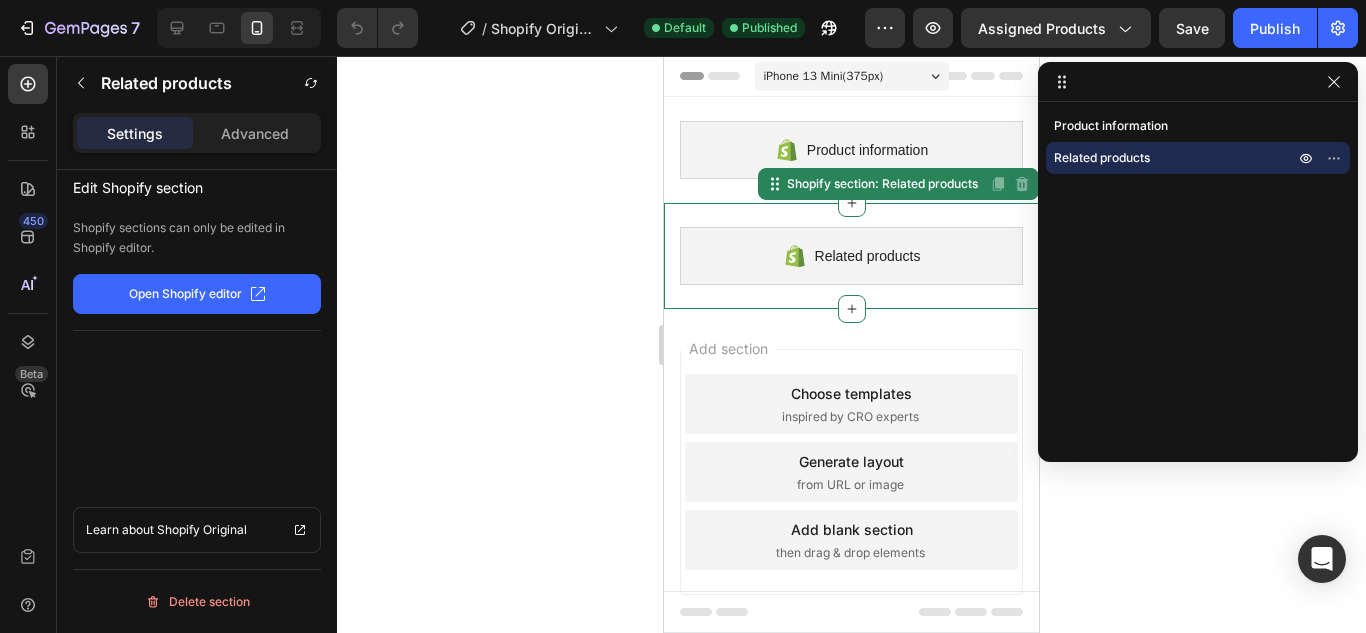 click on "Related products" at bounding box center (1198, 158) 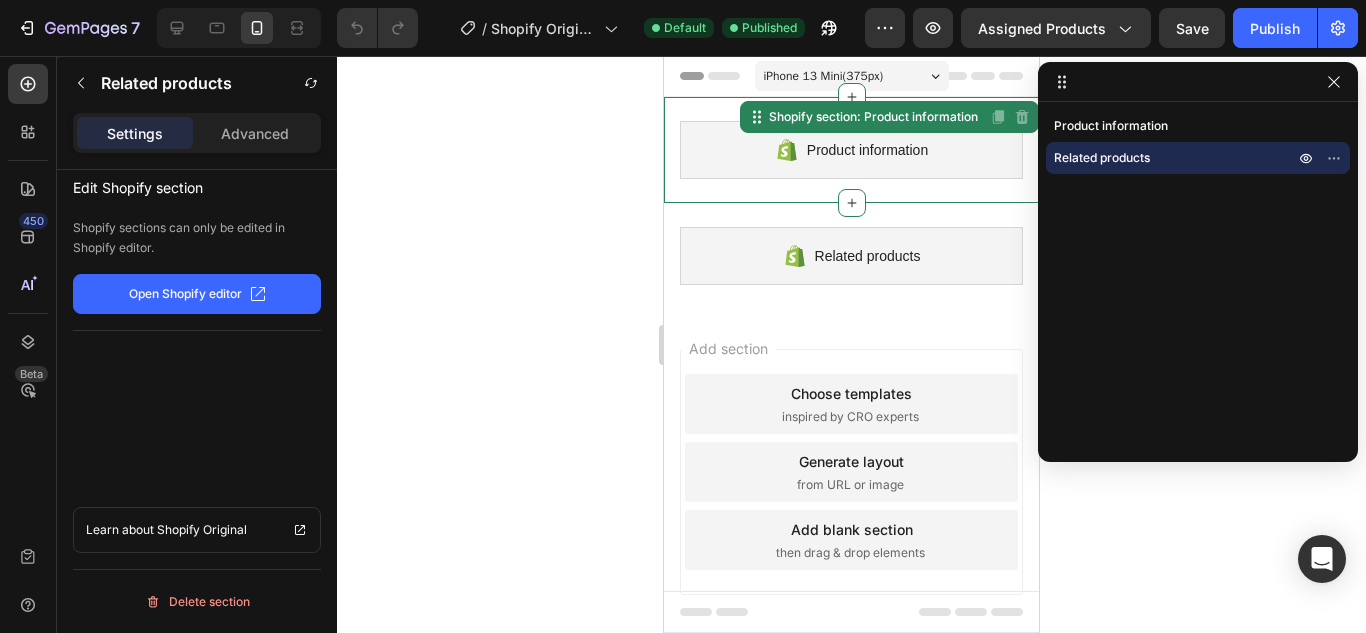 click on "Product information Shopify section: Product information   Disabled. Please edit in Shopify Editor Disabled. Please edit in Shopify Editor" at bounding box center [851, 150] 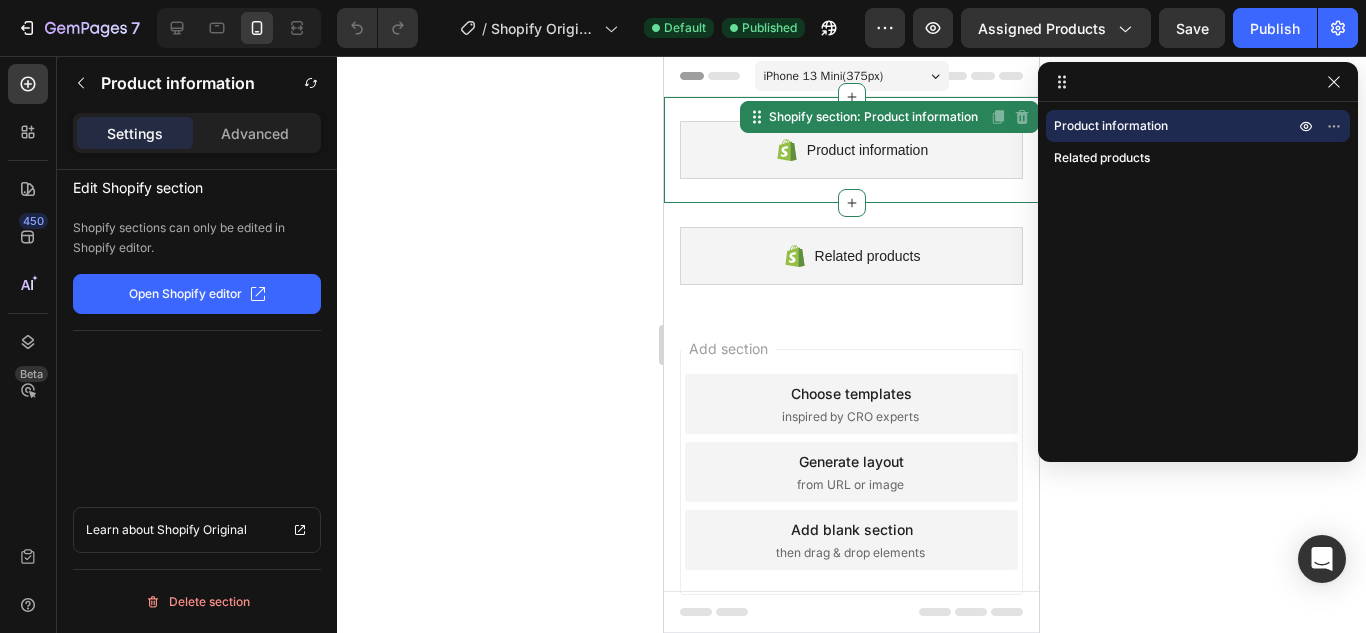 click on "Open Shopify editor" 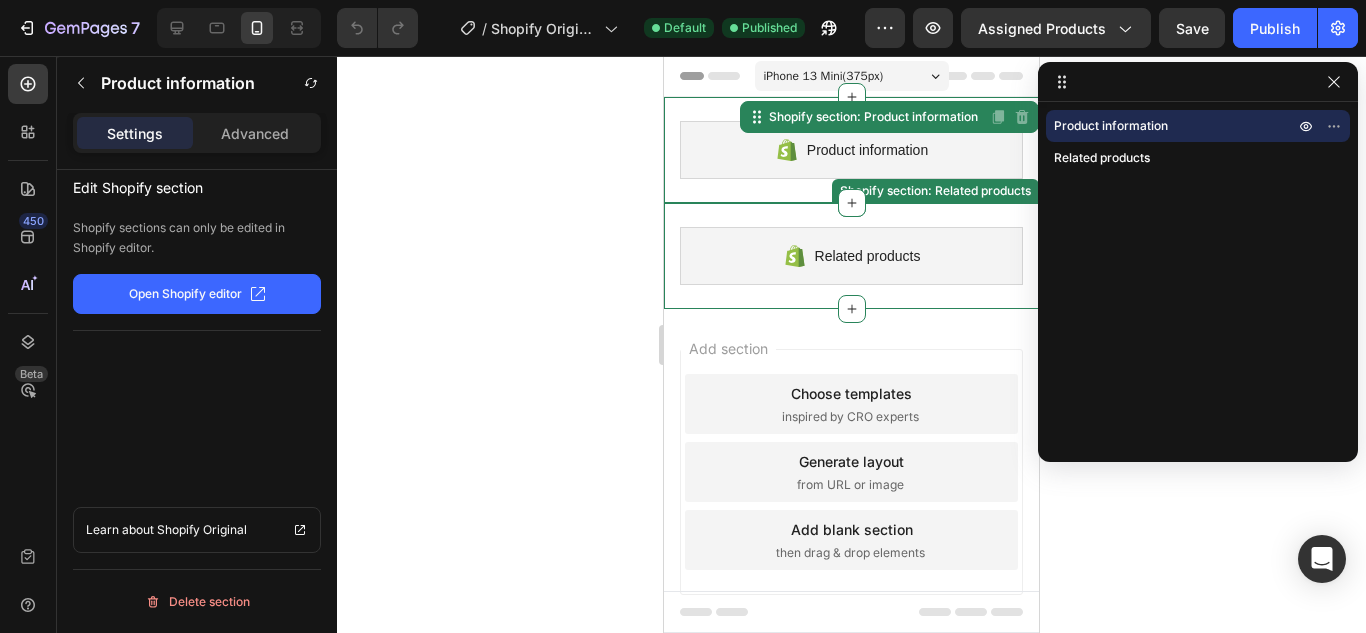 click on "Related products" at bounding box center [851, 256] 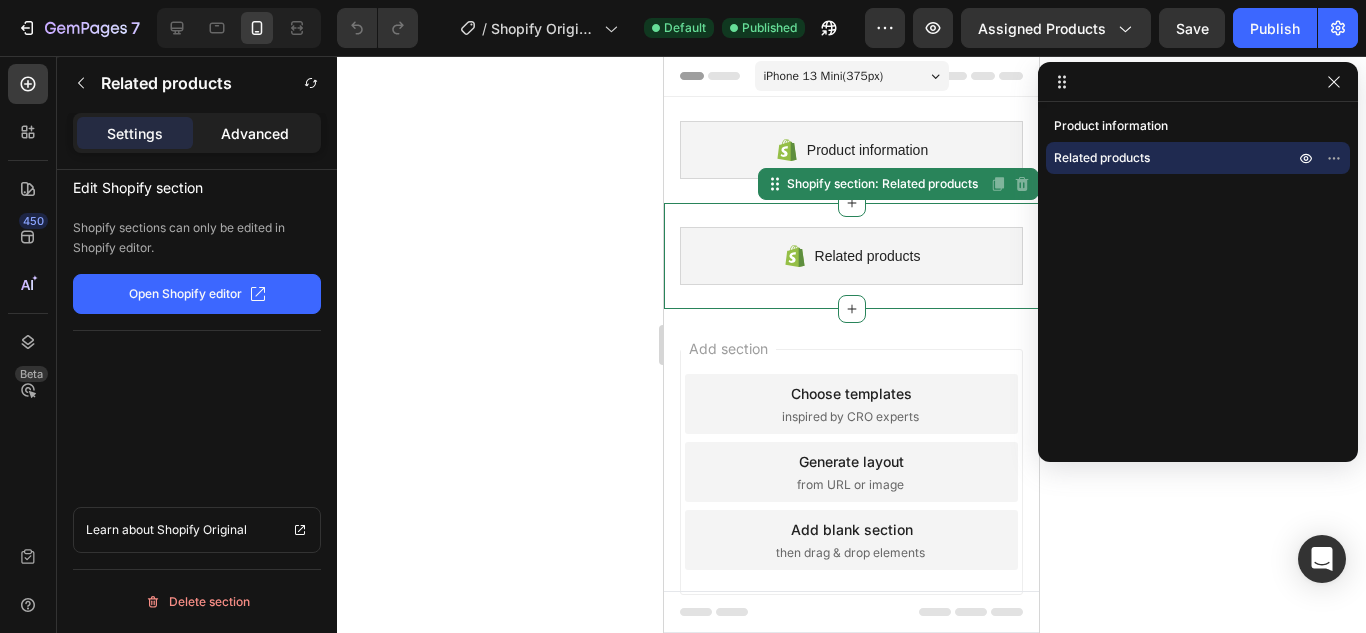 click on "Advanced" at bounding box center (255, 133) 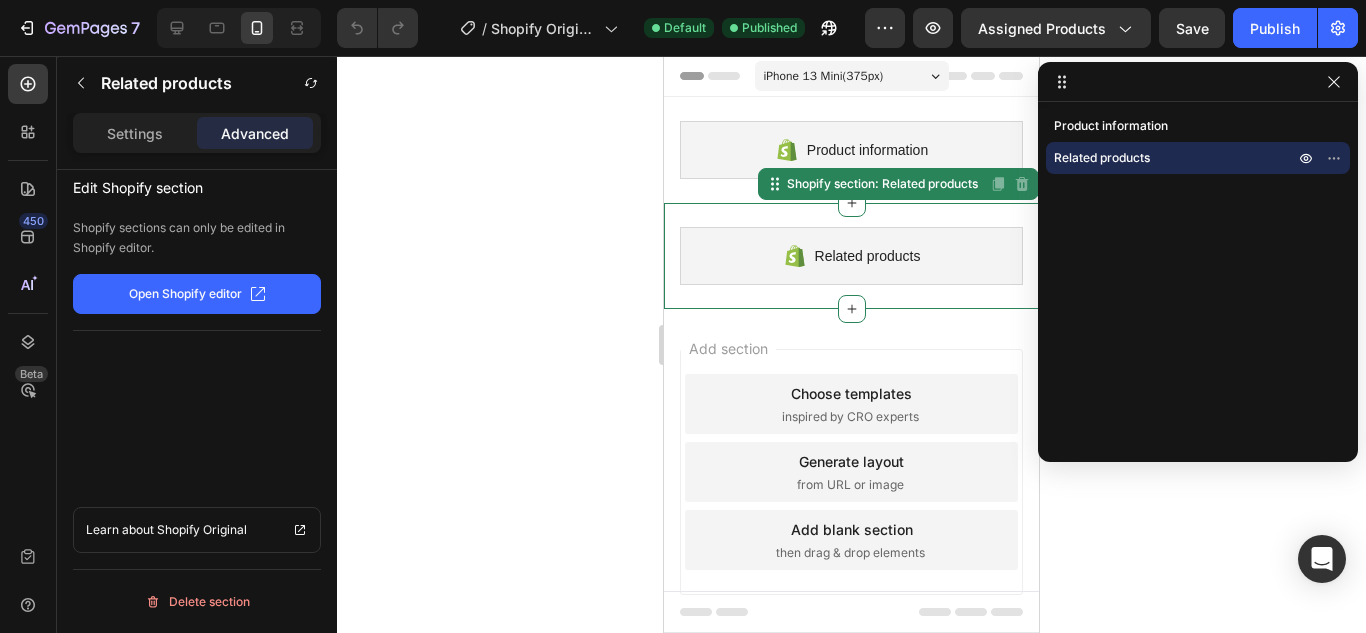 click on "Settings Advanced" at bounding box center [197, 141] 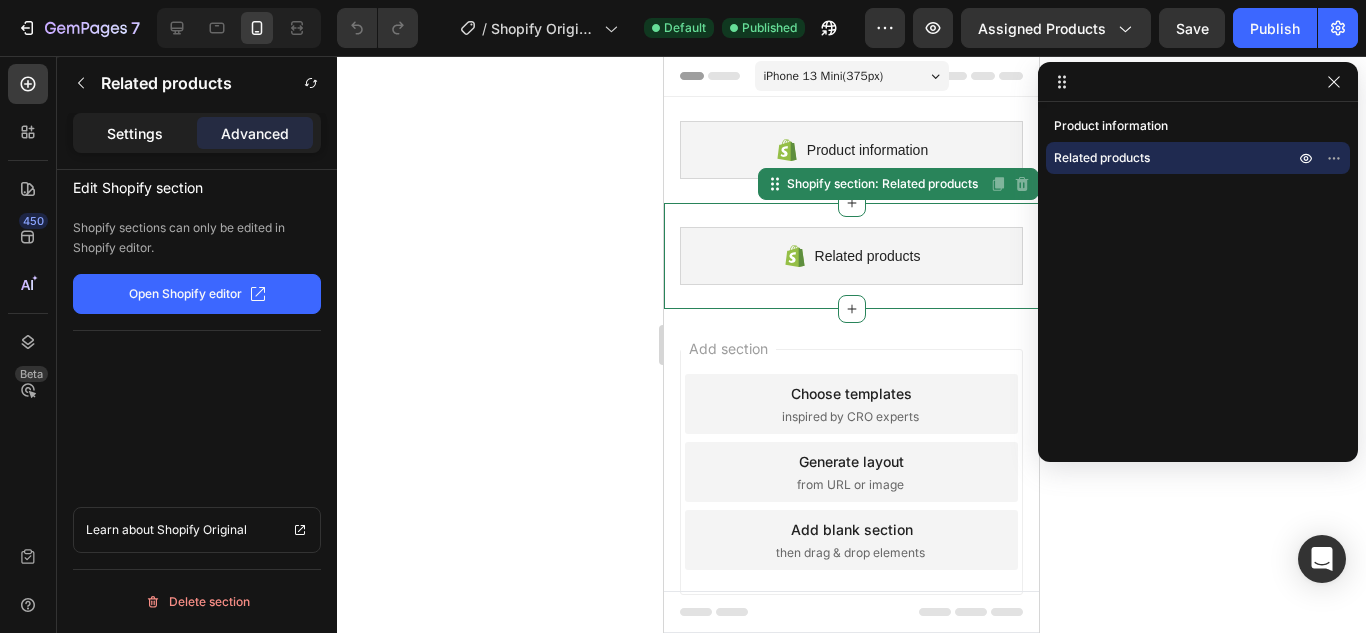 click on "Settings" at bounding box center [135, 133] 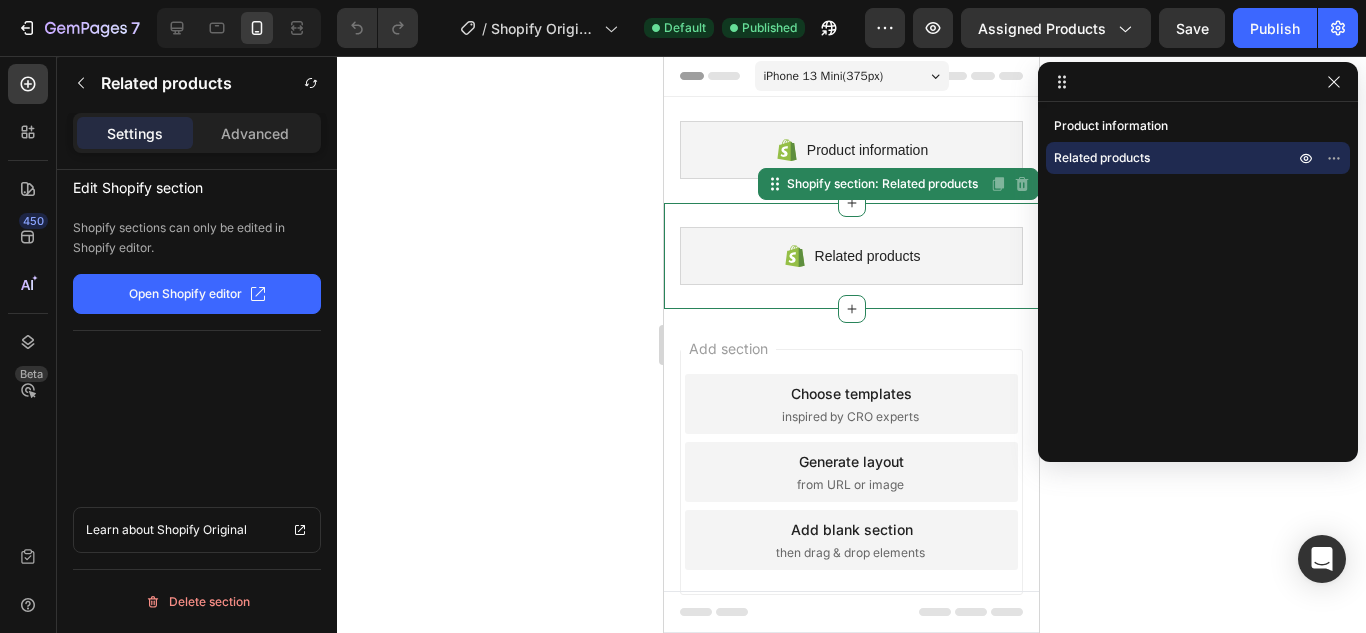 click on "Open Shopify editor" 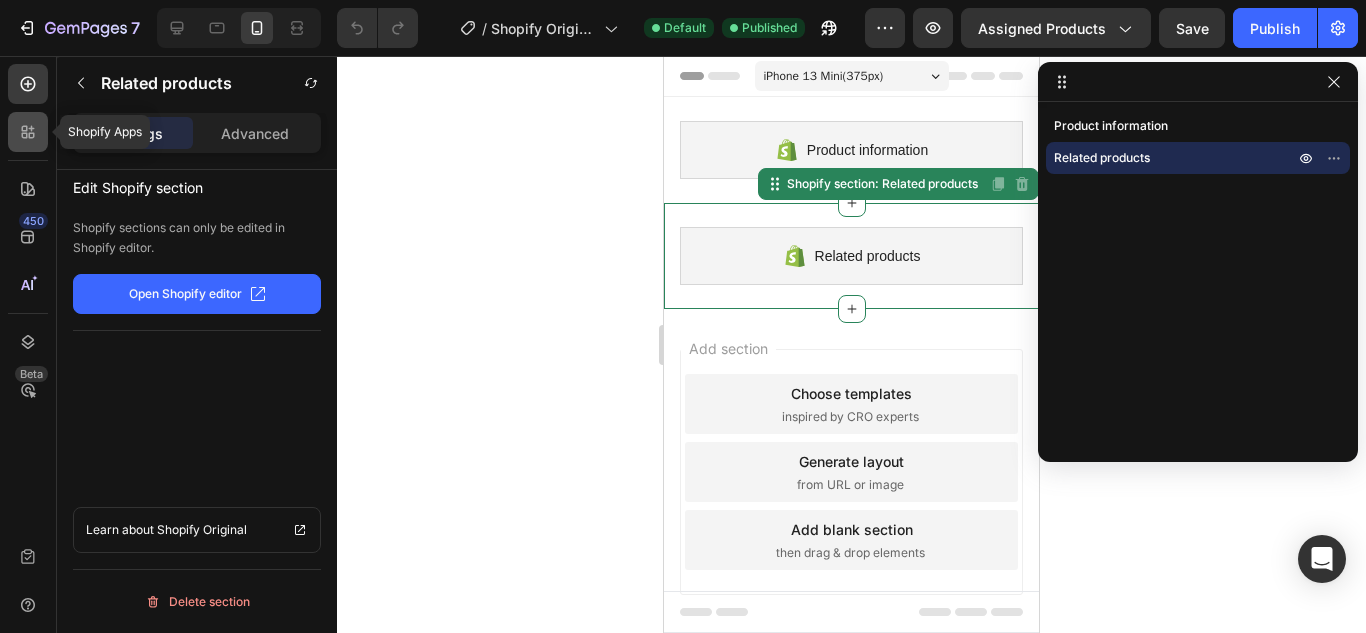 click 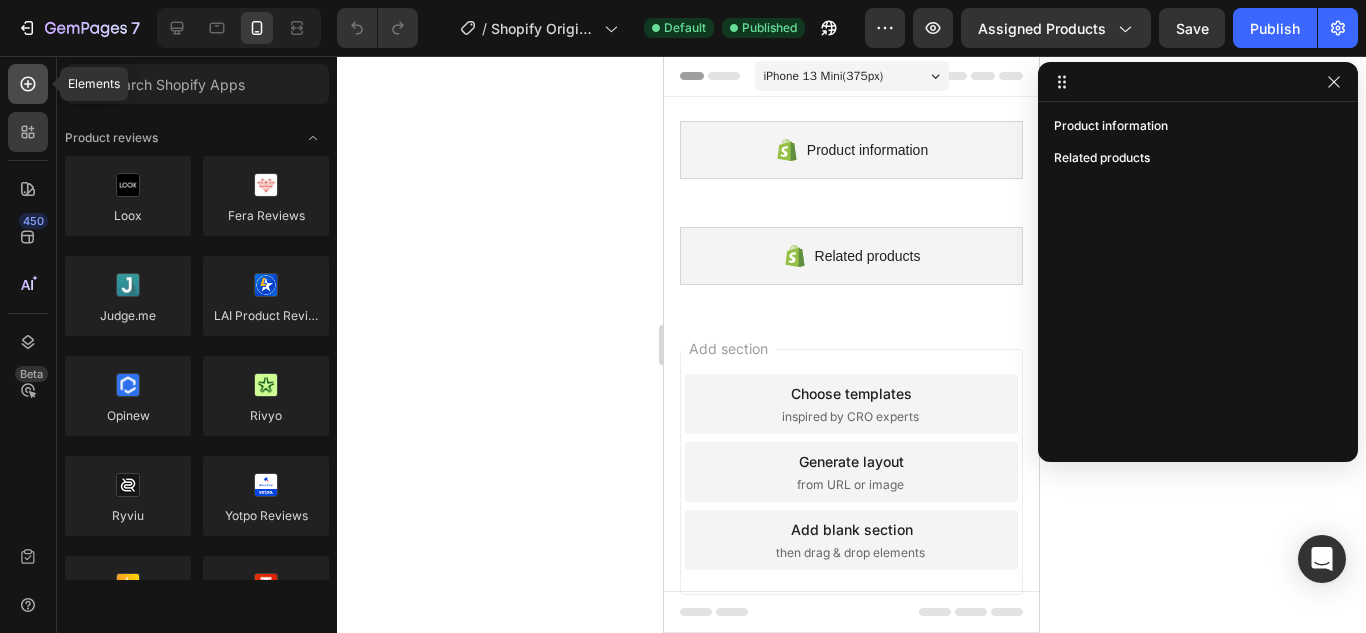 click 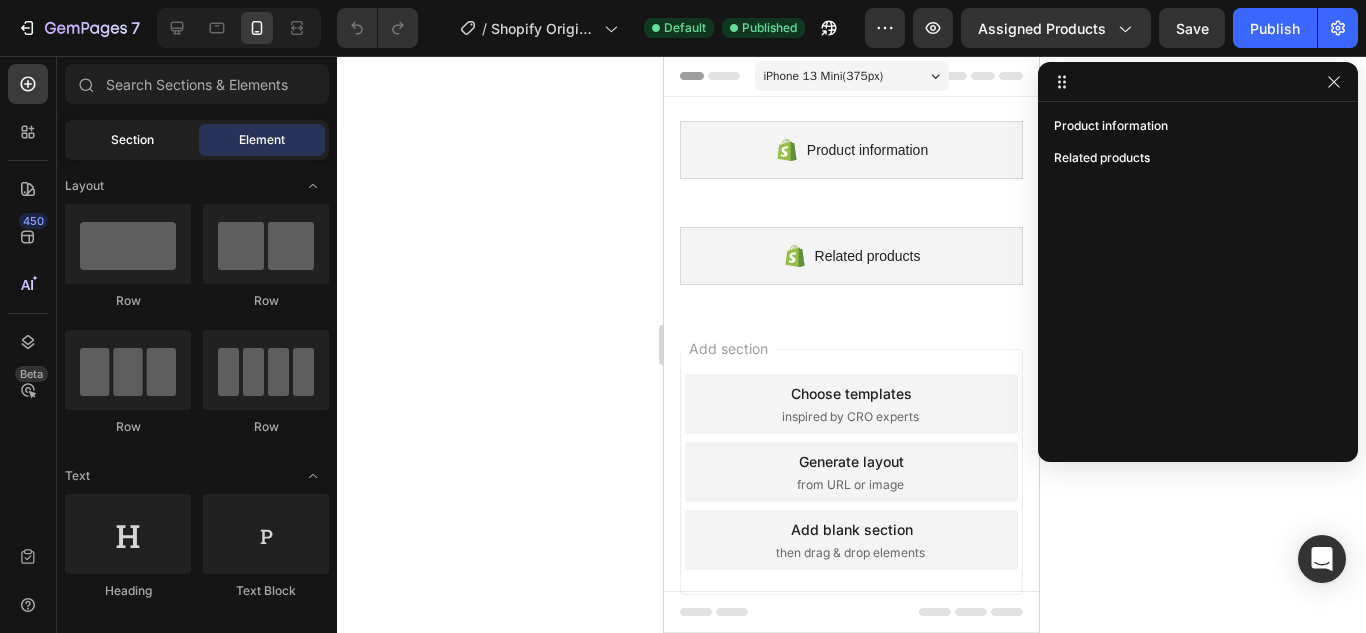 click on "Section" 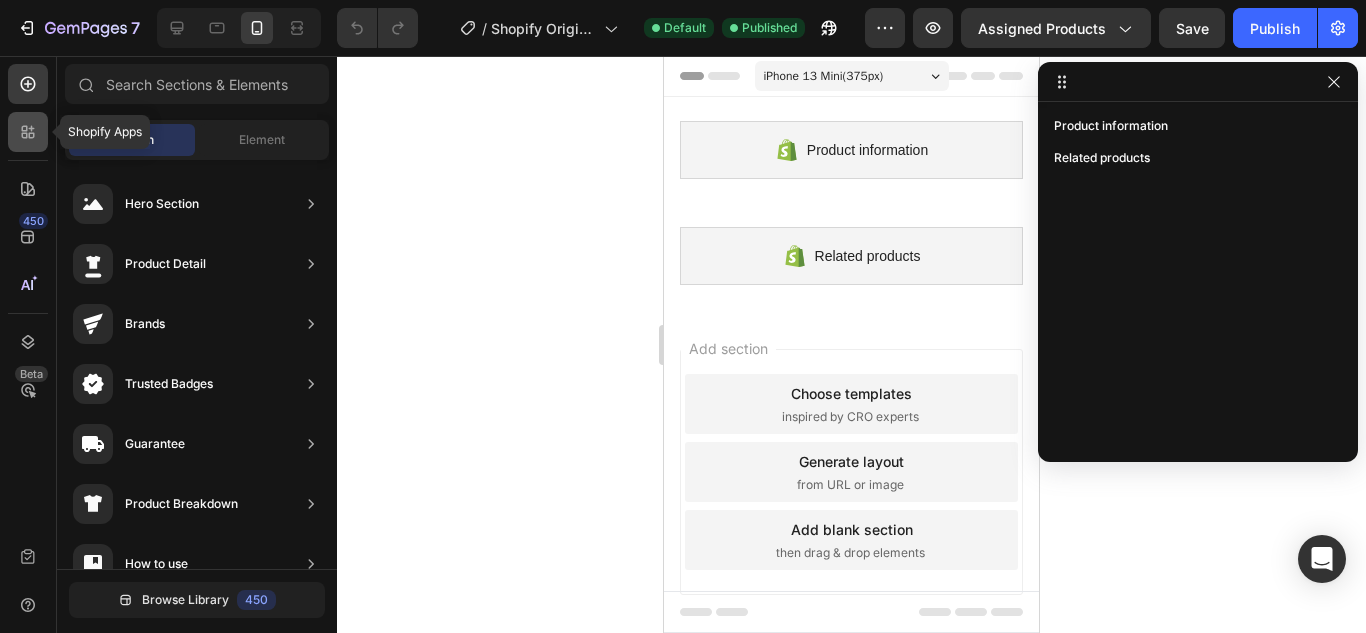 click 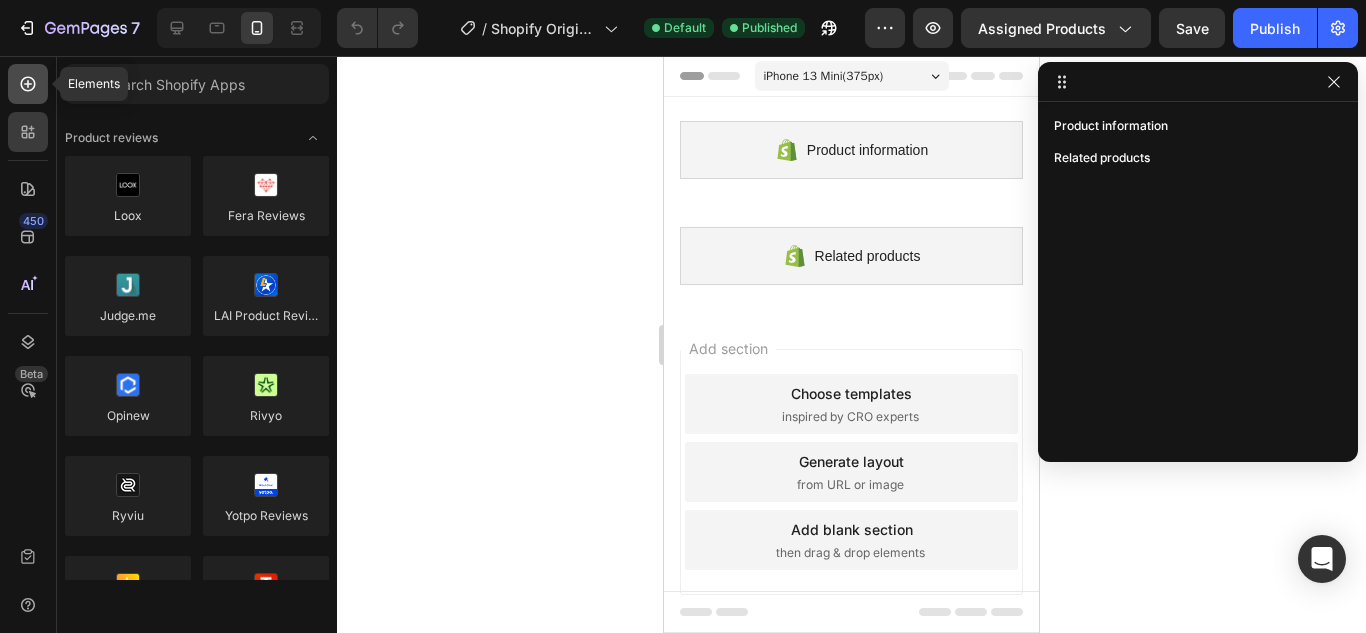 click 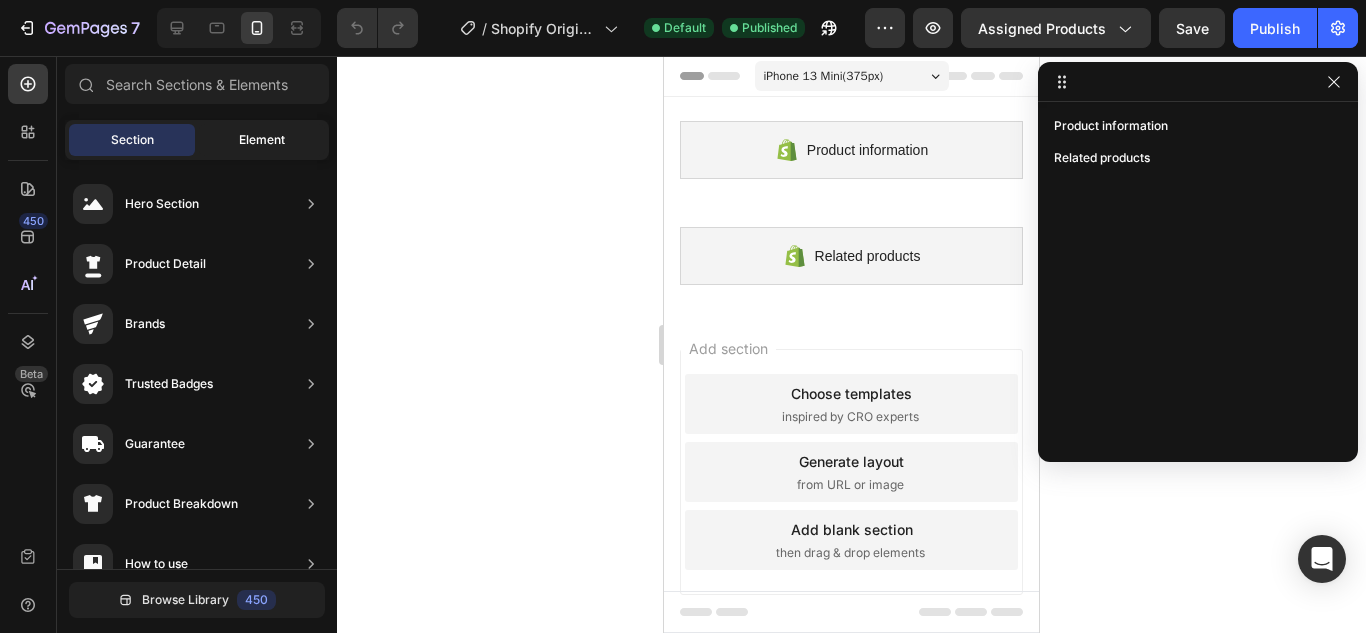 click on "Element" at bounding box center [262, 140] 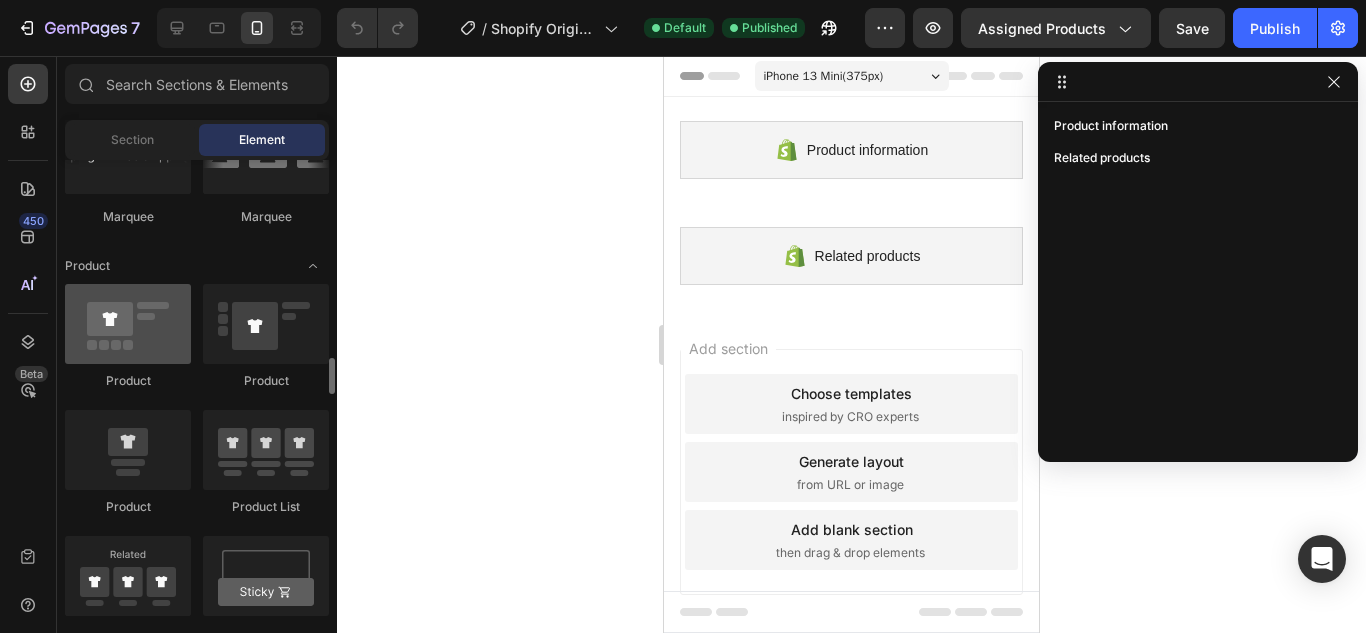 scroll, scrollTop: 2473, scrollLeft: 0, axis: vertical 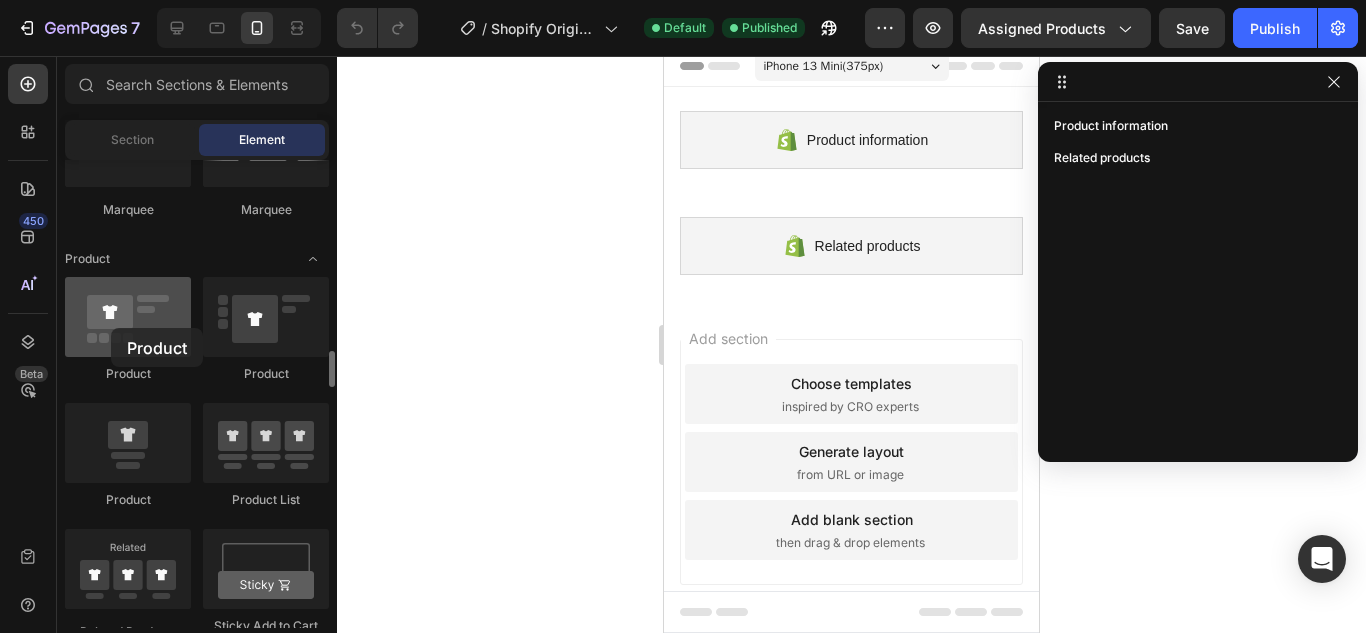 drag, startPoint x: 126, startPoint y: 345, endPoint x: 111, endPoint y: 329, distance: 21.931713 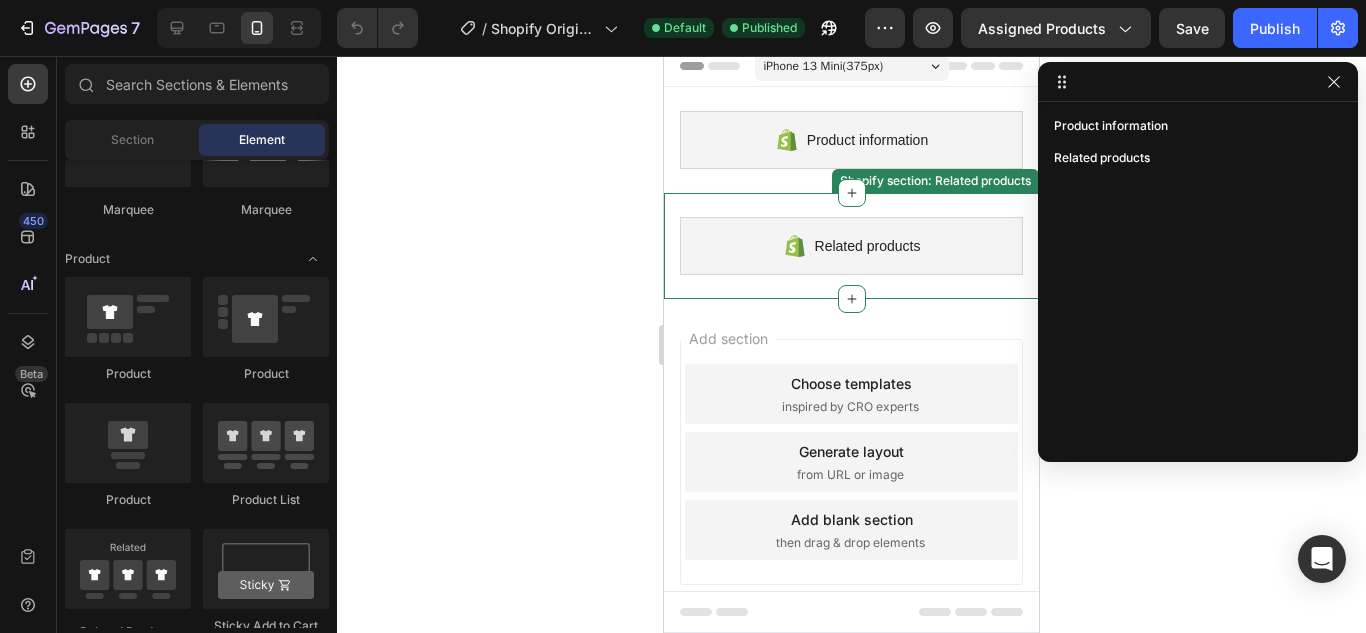 scroll, scrollTop: 0, scrollLeft: 0, axis: both 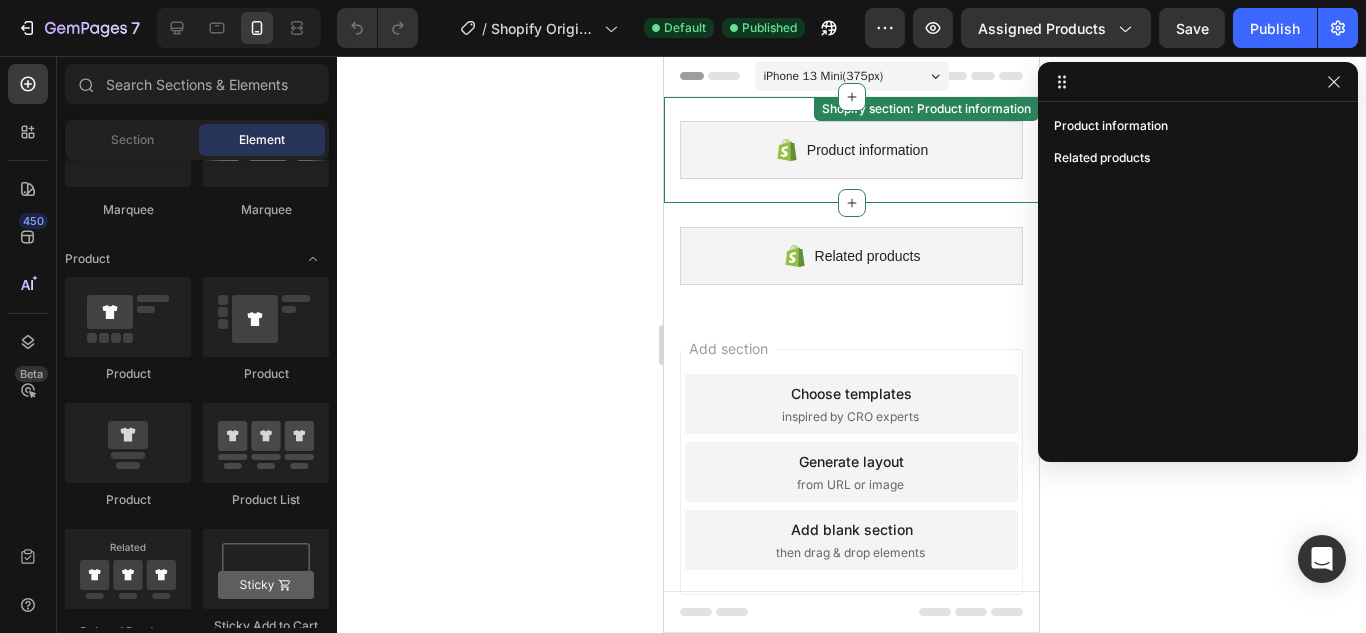 click on "Product information Shopify section: Product information" at bounding box center [851, 150] 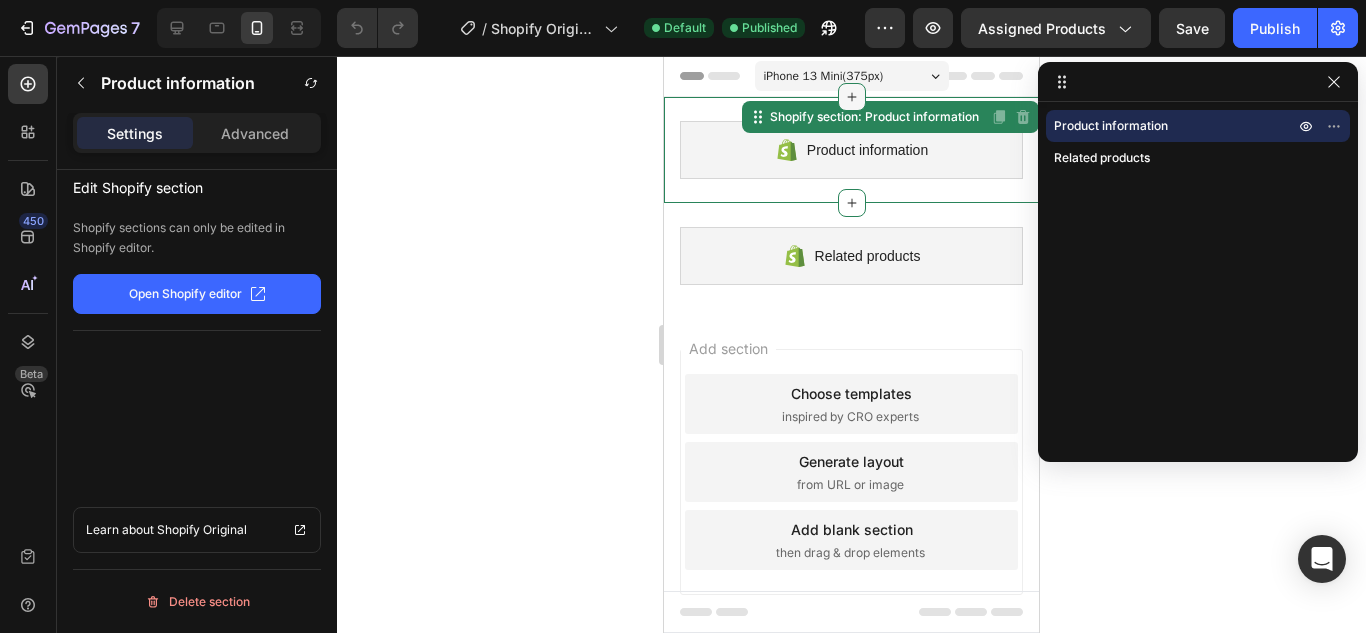 click at bounding box center (852, 97) 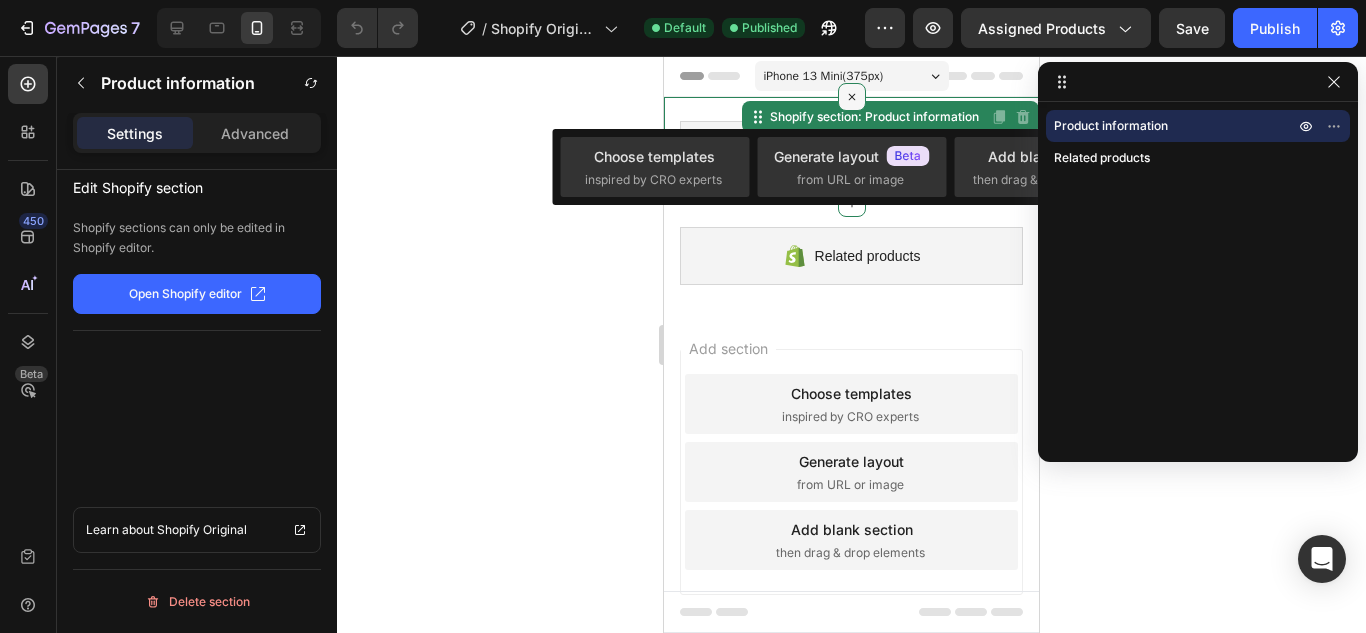click 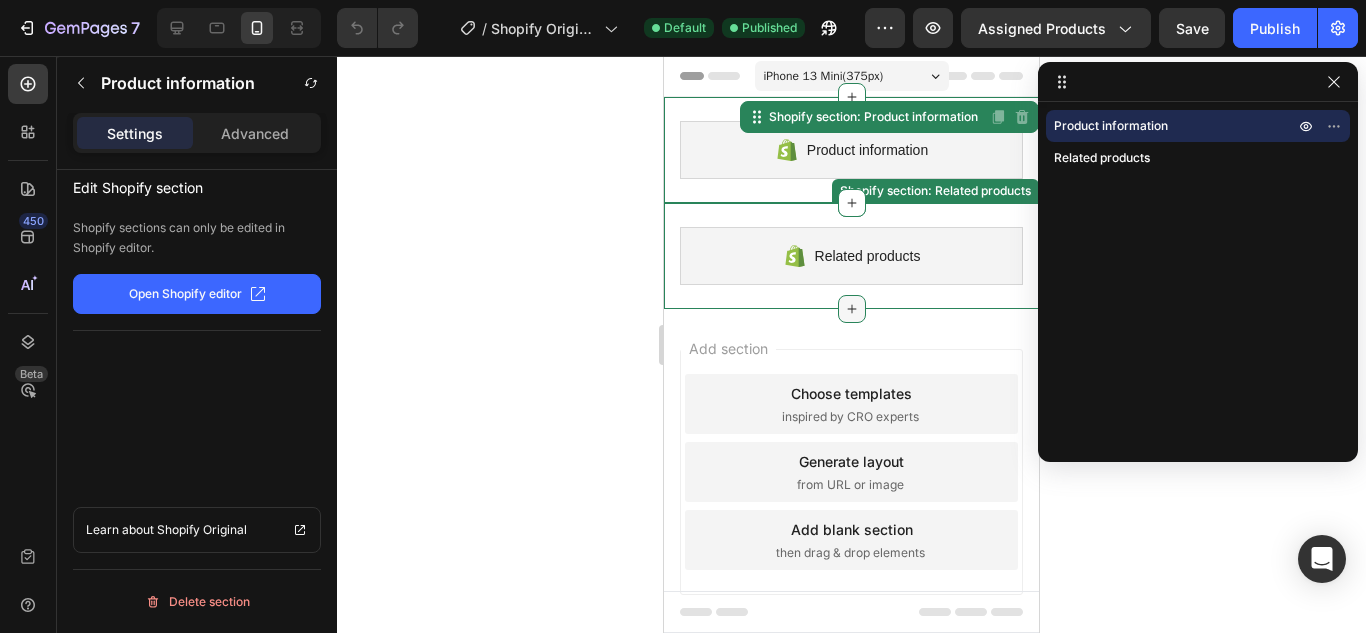 click 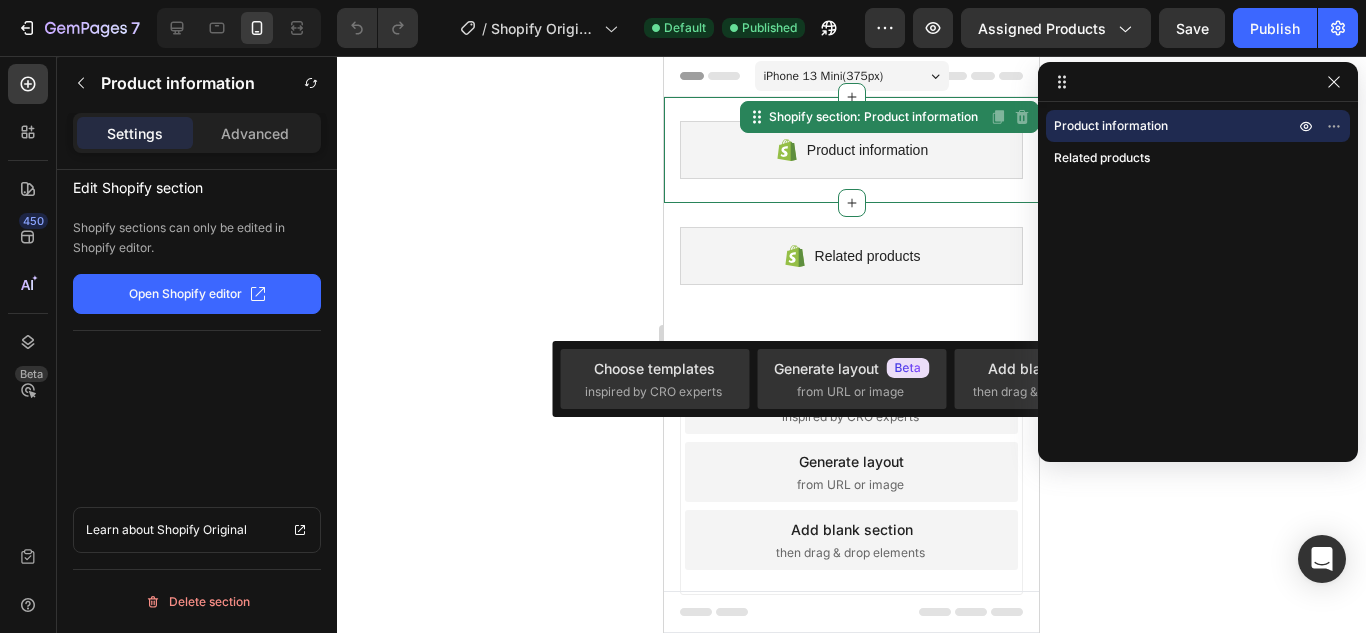 click 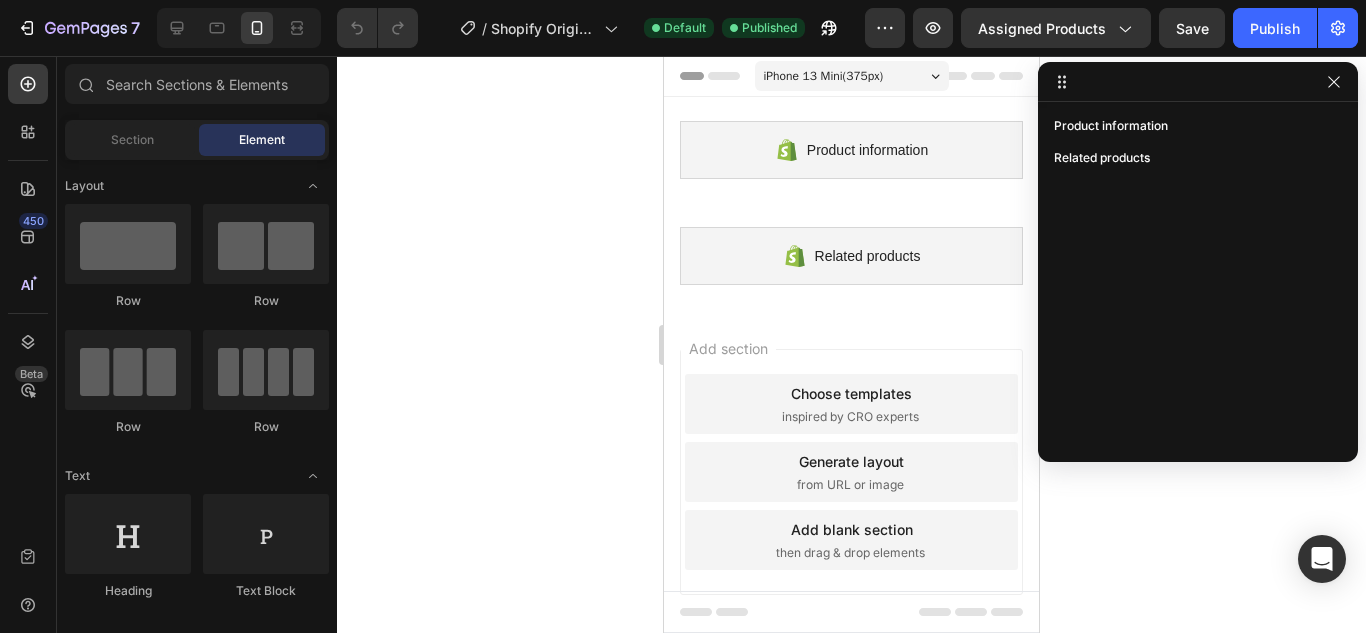 scroll, scrollTop: 2473, scrollLeft: 0, axis: vertical 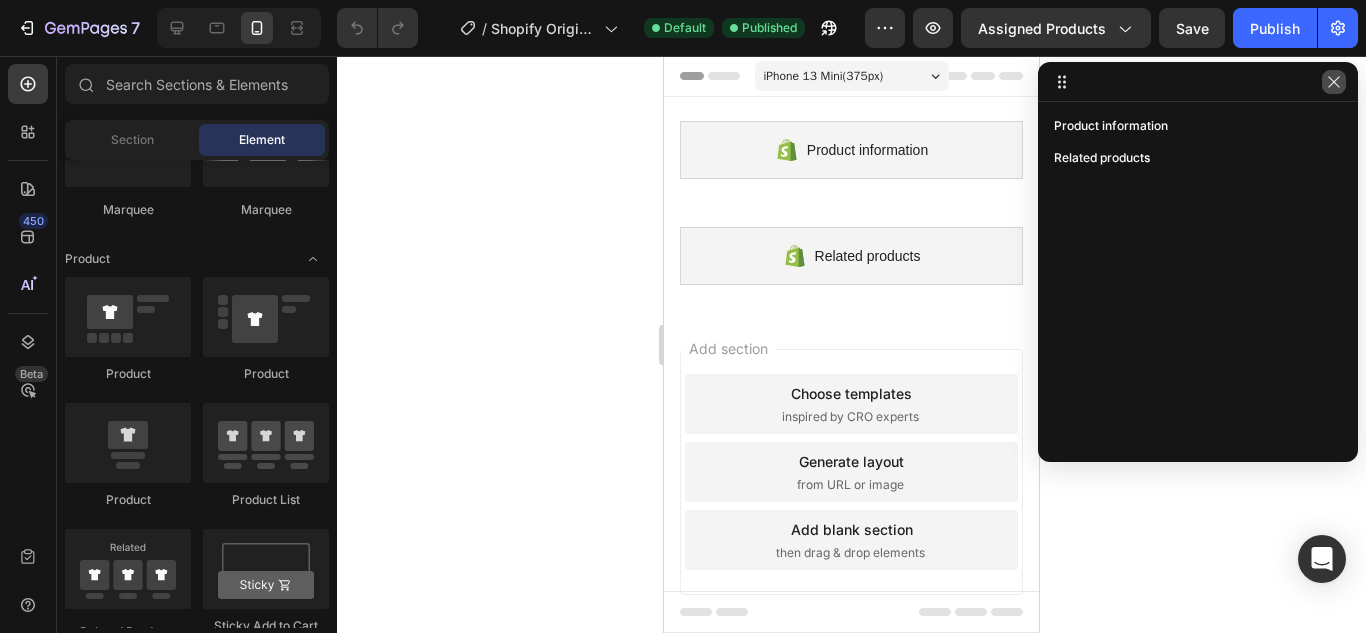 click at bounding box center [1334, 82] 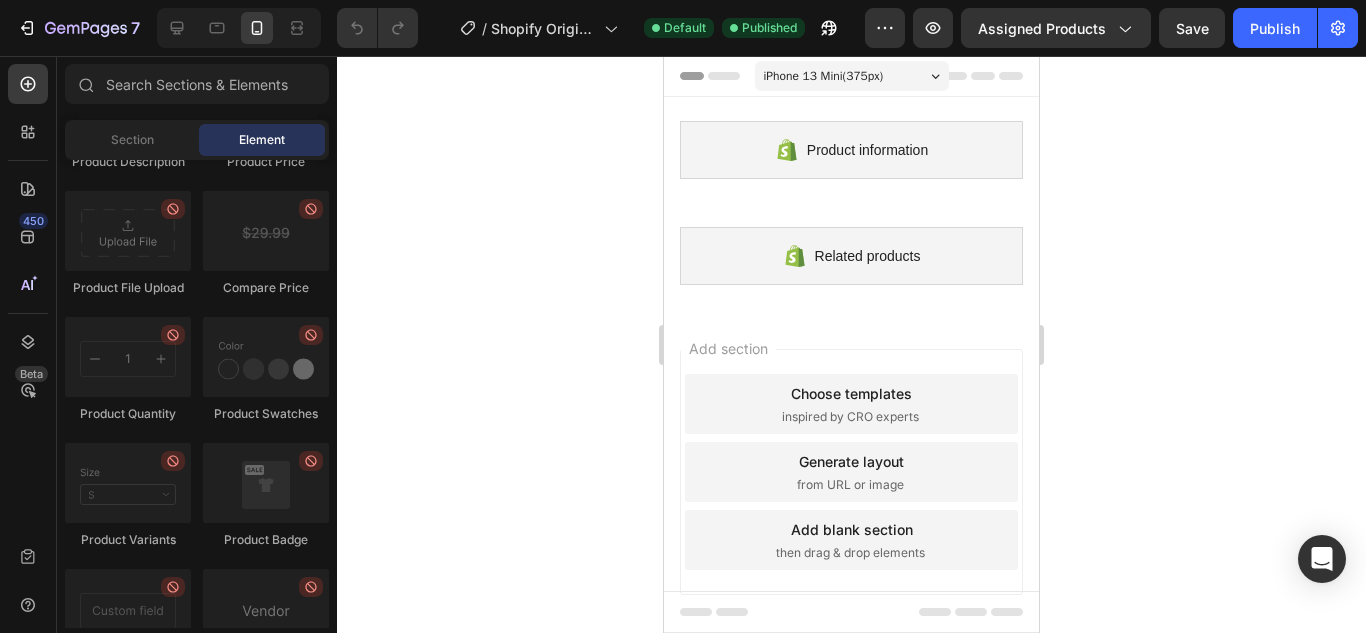 scroll, scrollTop: 2947, scrollLeft: 0, axis: vertical 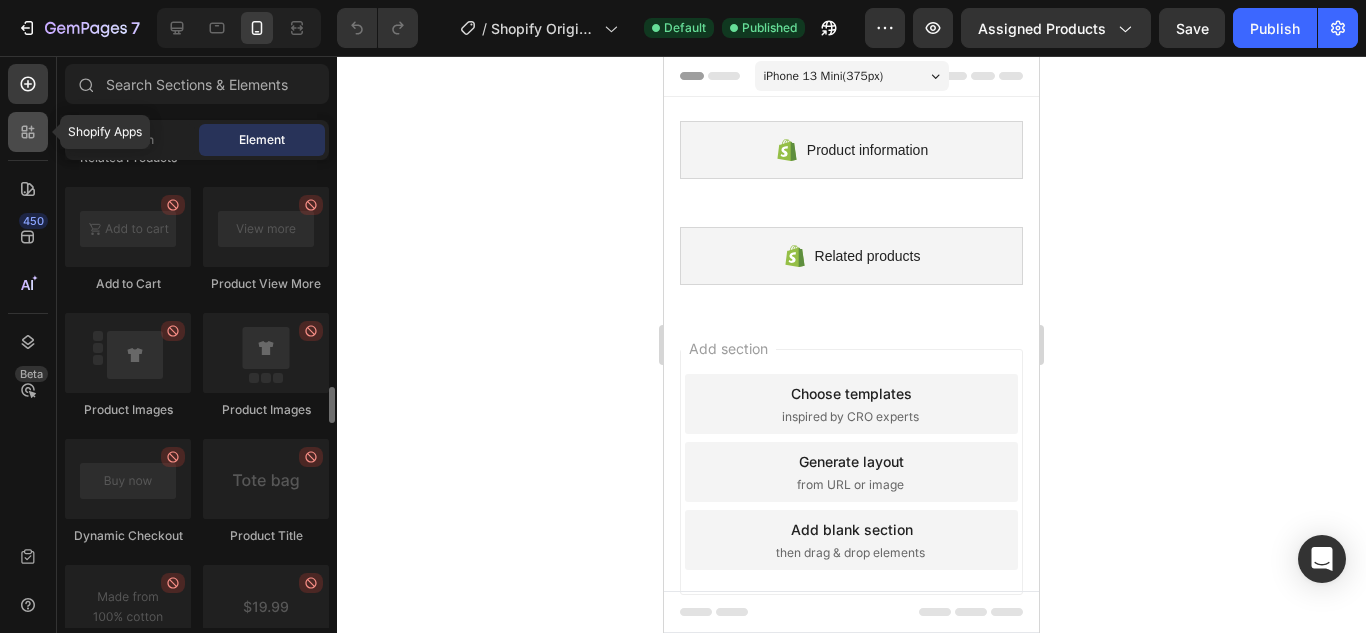 click 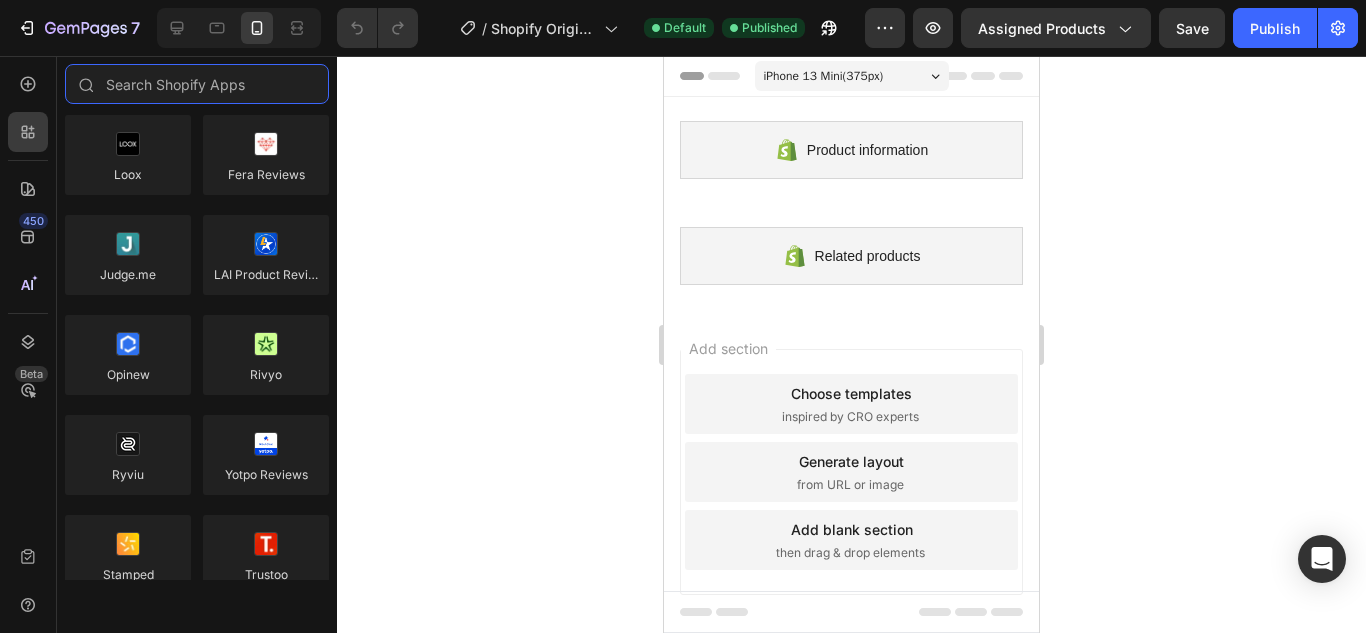 scroll, scrollTop: 0, scrollLeft: 0, axis: both 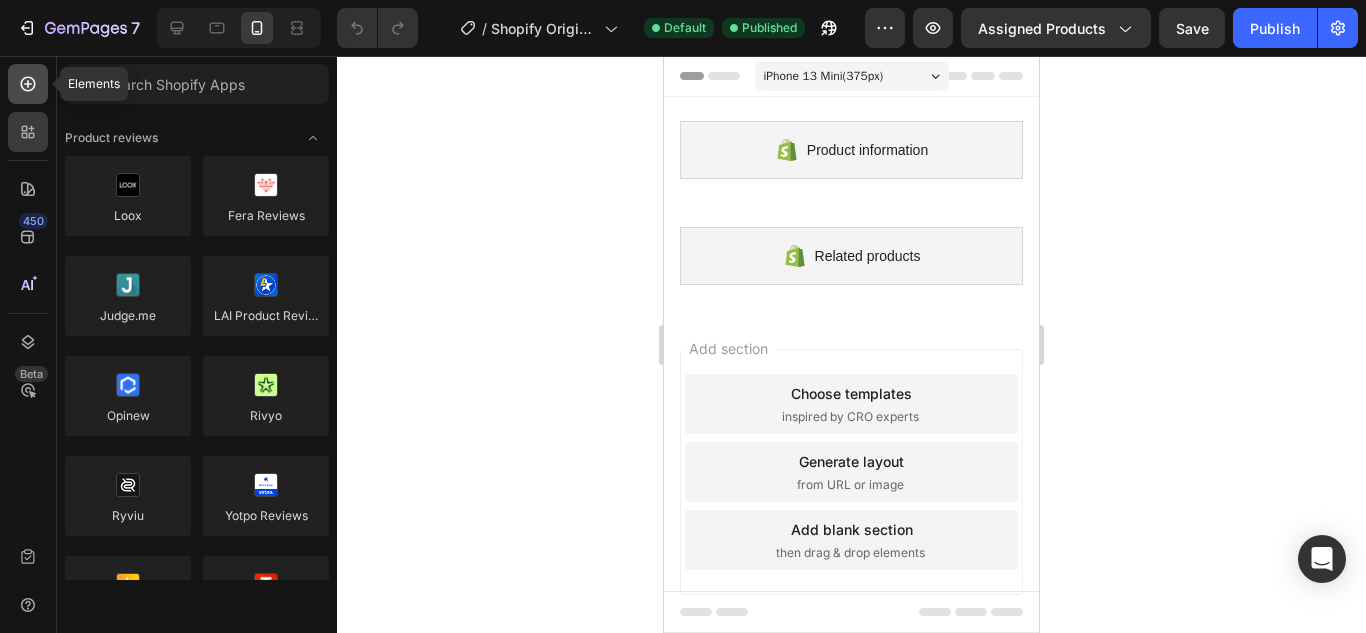 click 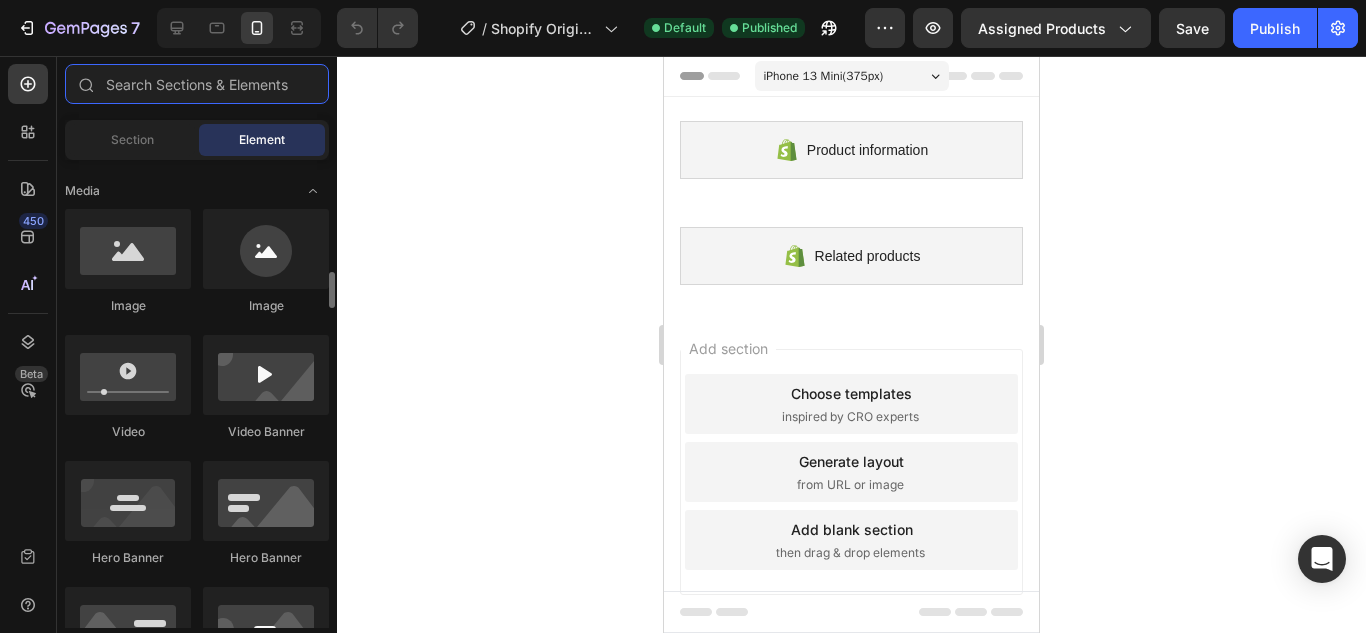 scroll, scrollTop: 754, scrollLeft: 0, axis: vertical 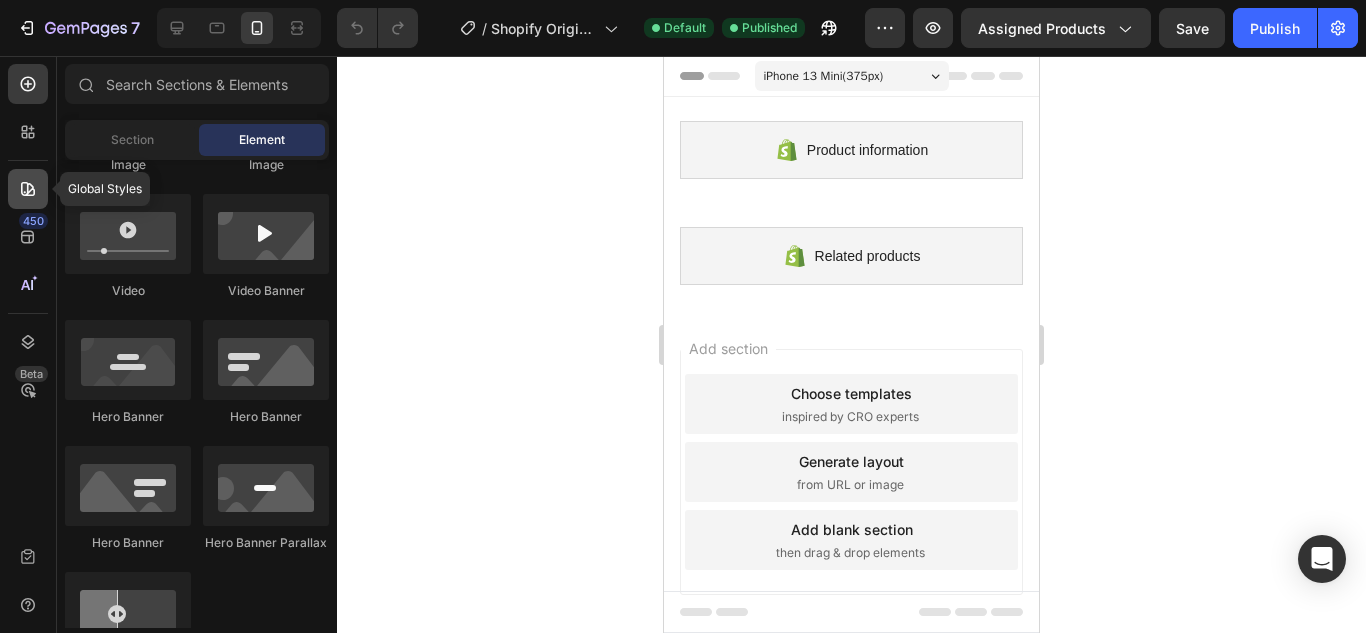 click 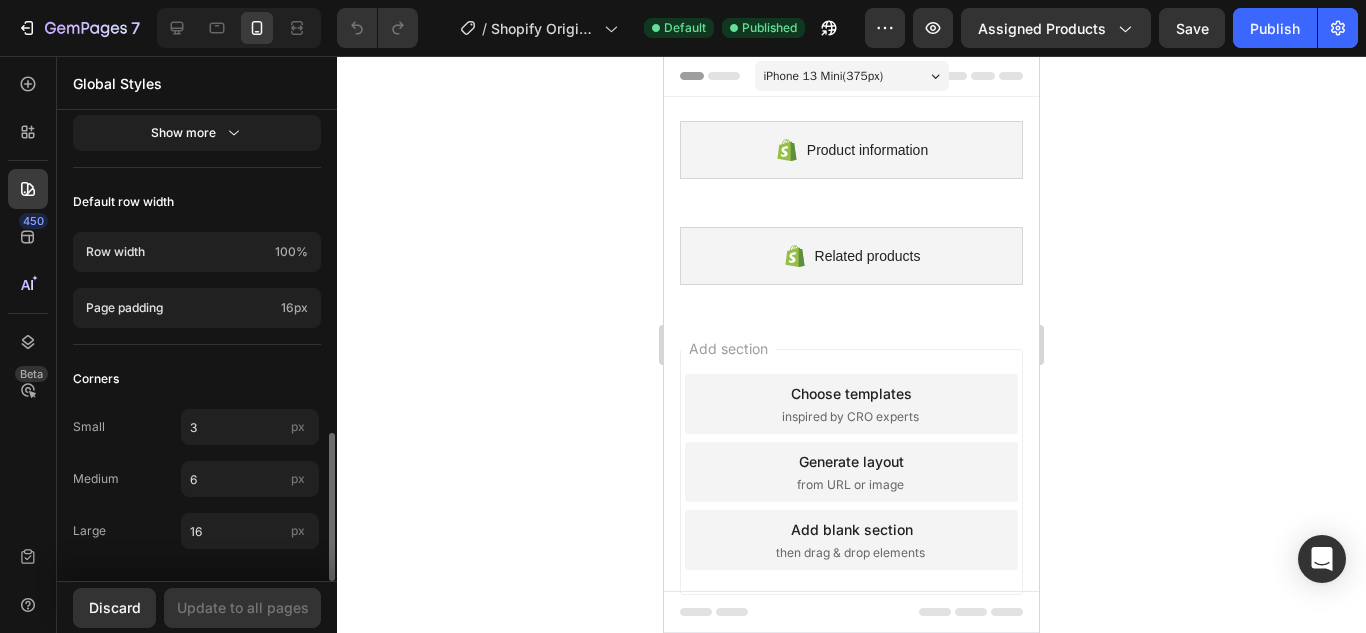 scroll, scrollTop: 0, scrollLeft: 0, axis: both 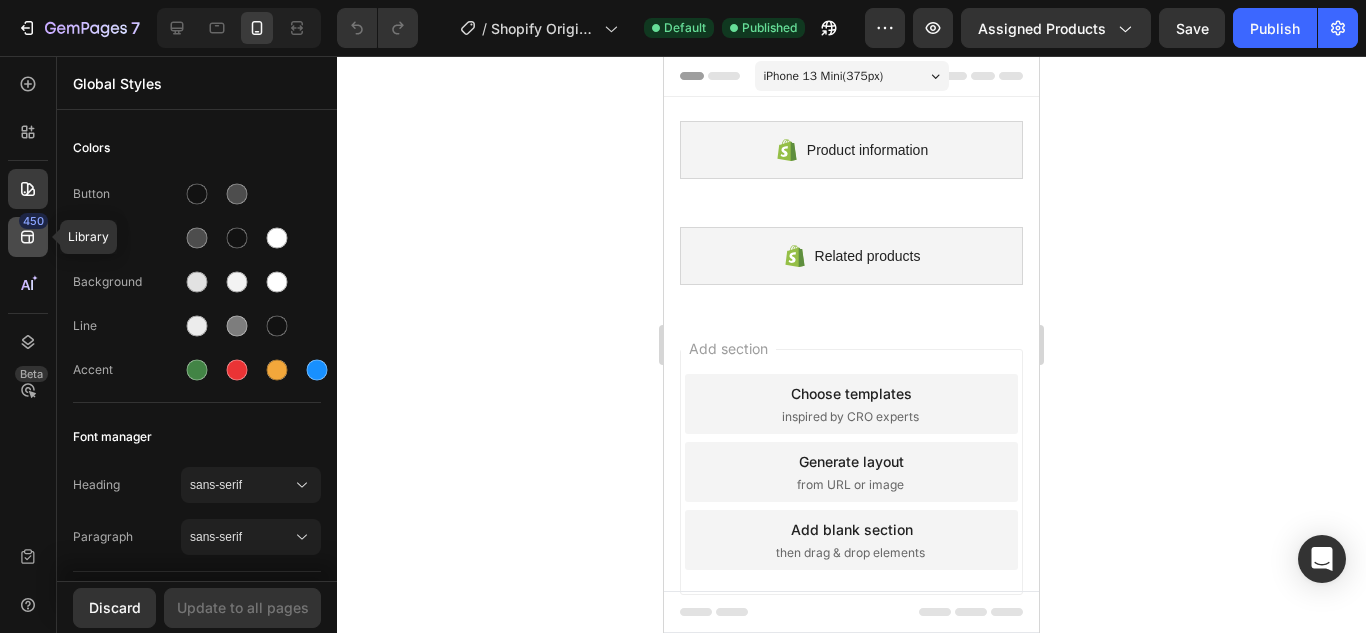 click 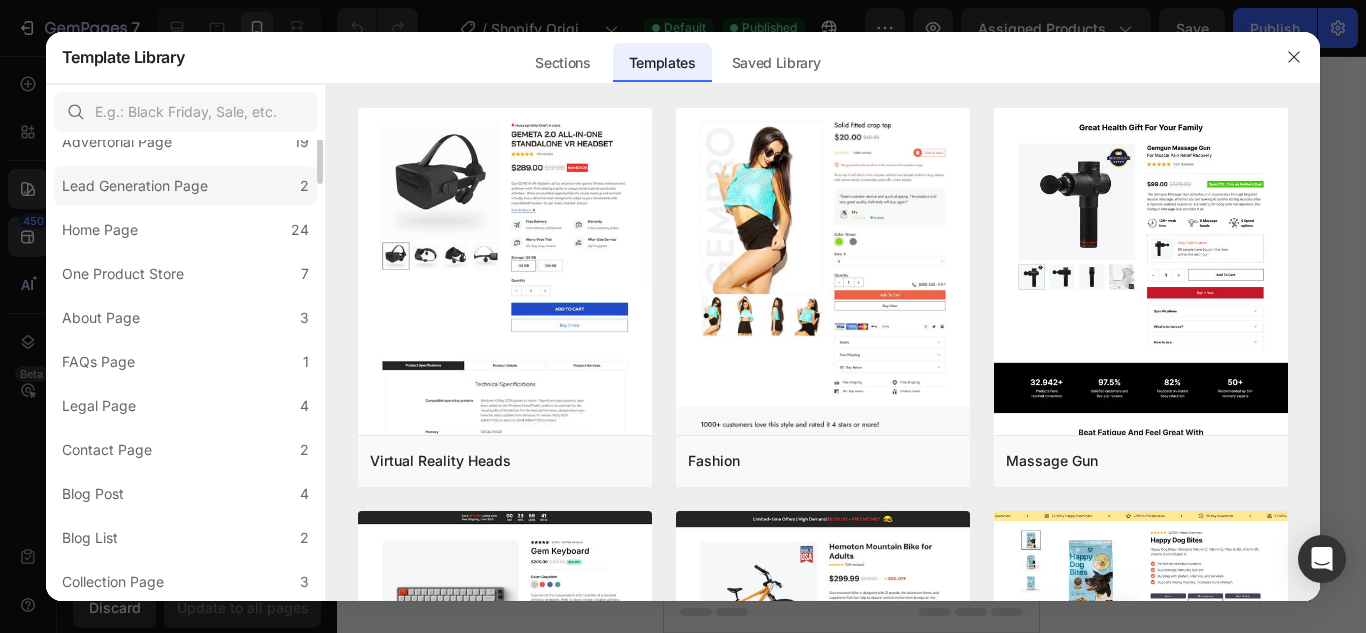 scroll, scrollTop: 0, scrollLeft: 0, axis: both 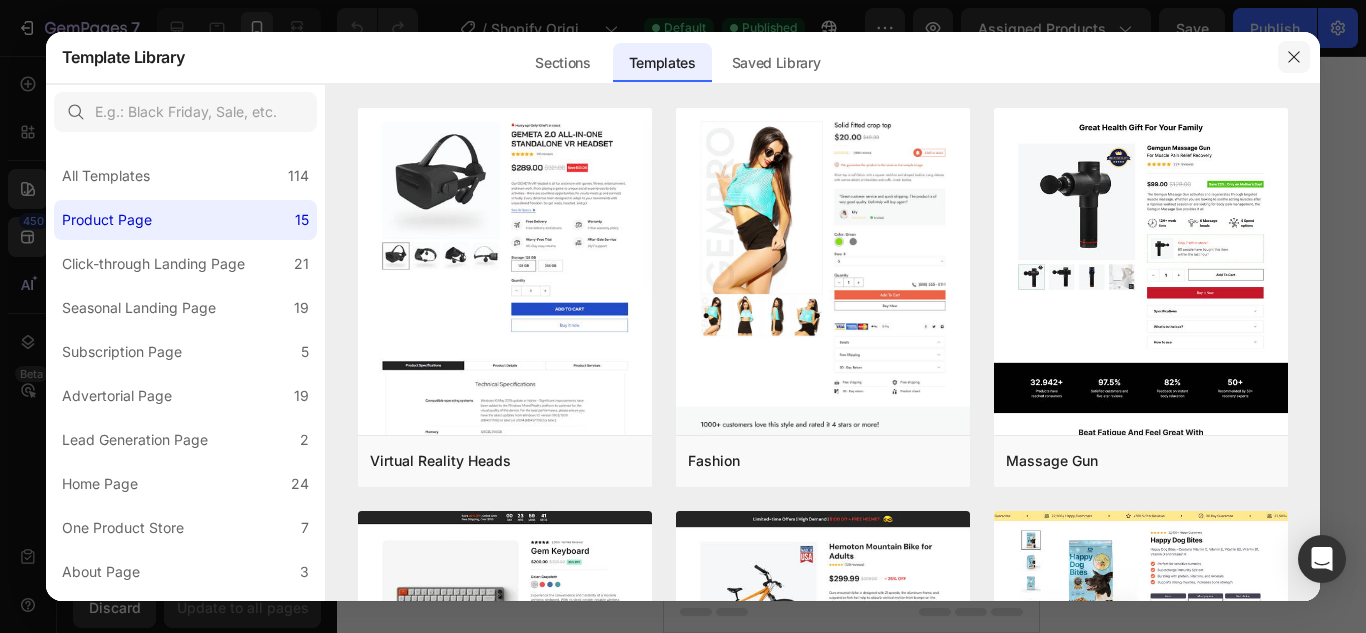 click 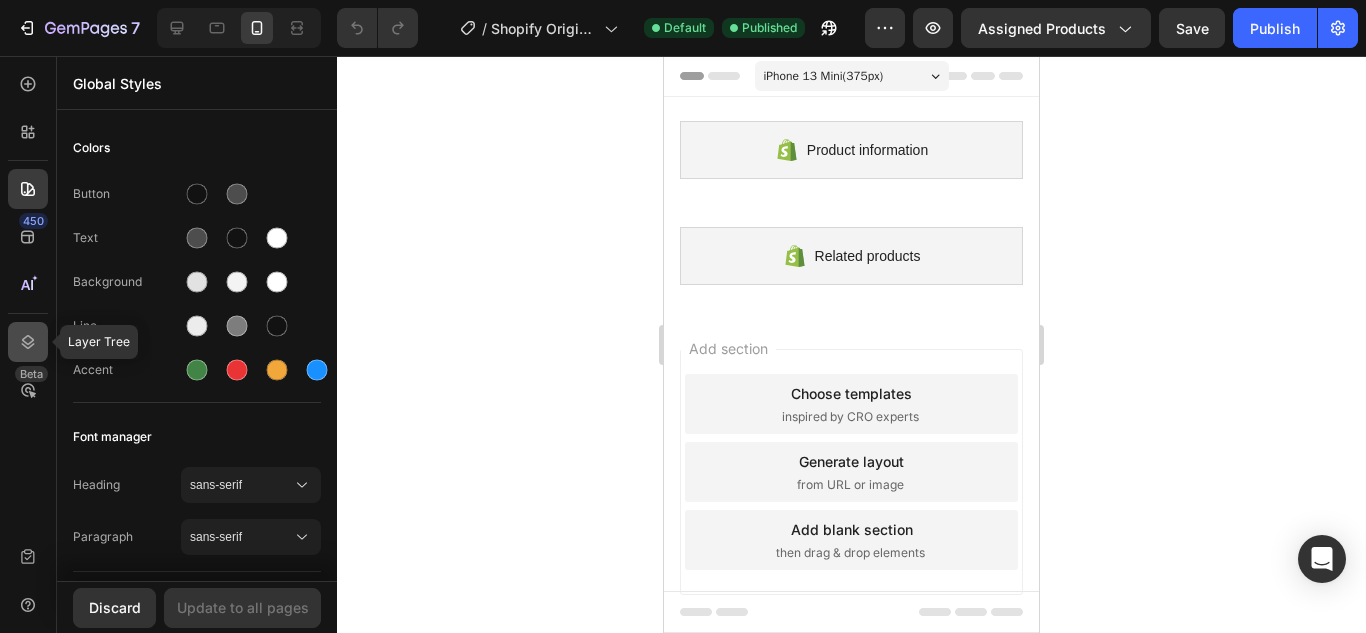 click 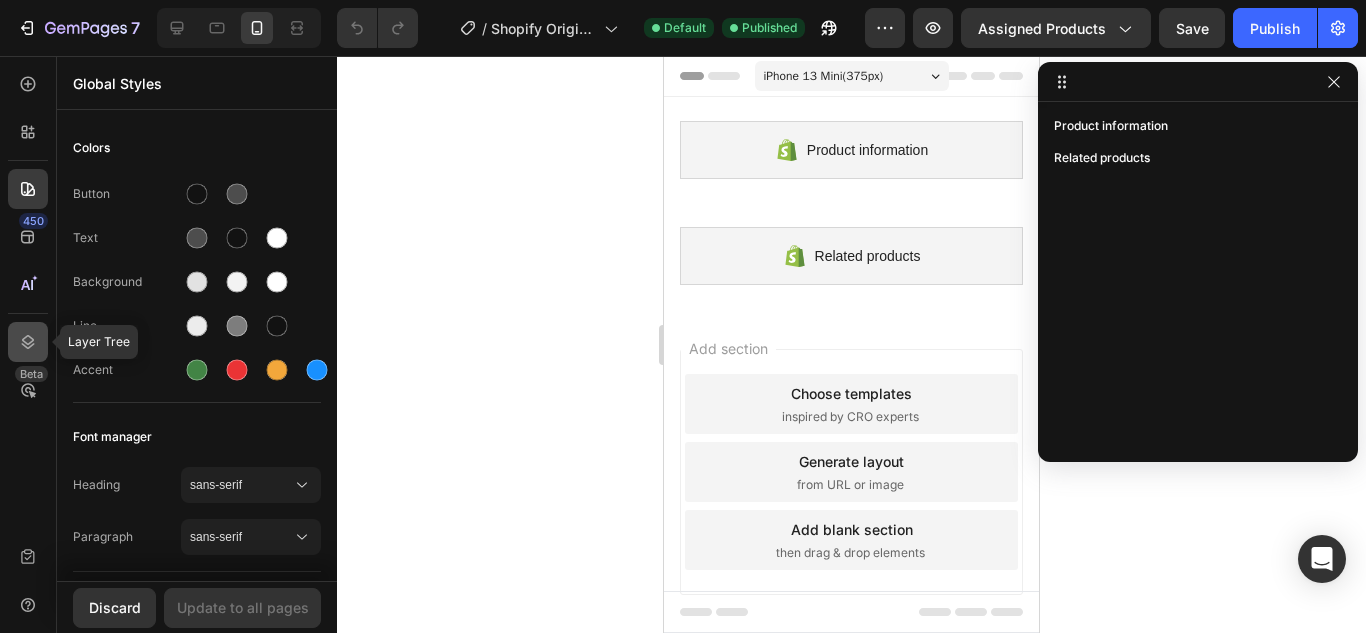 click 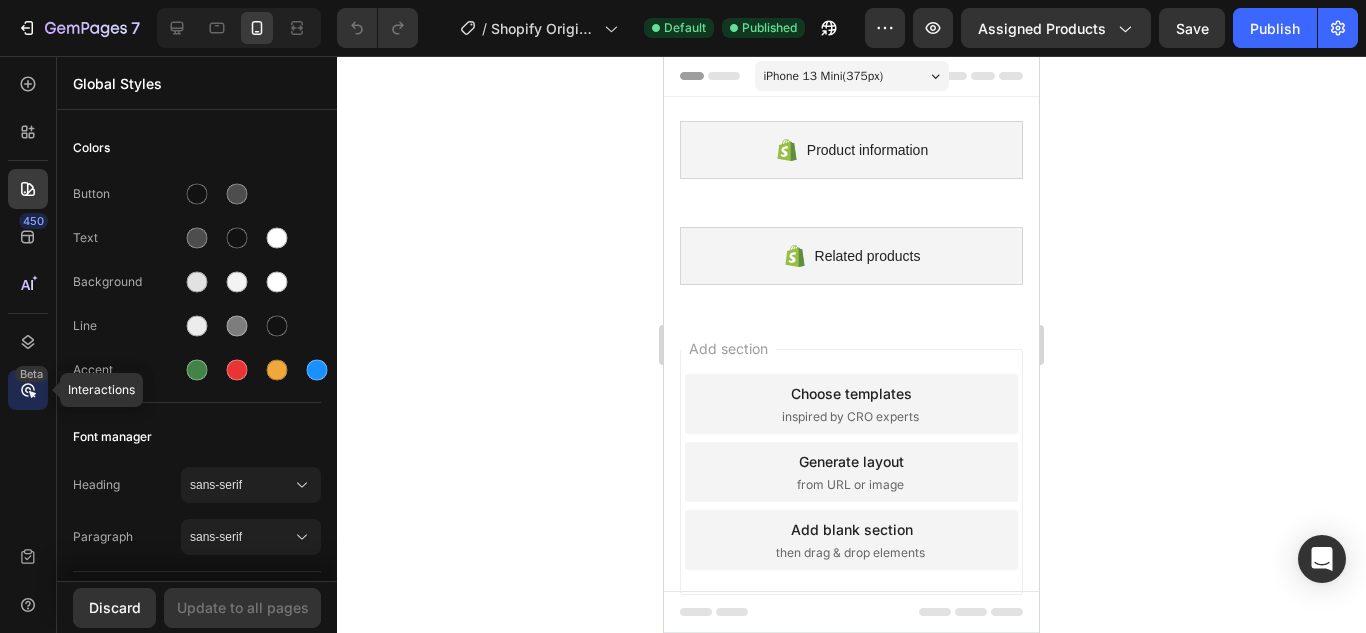 click on "Beta" 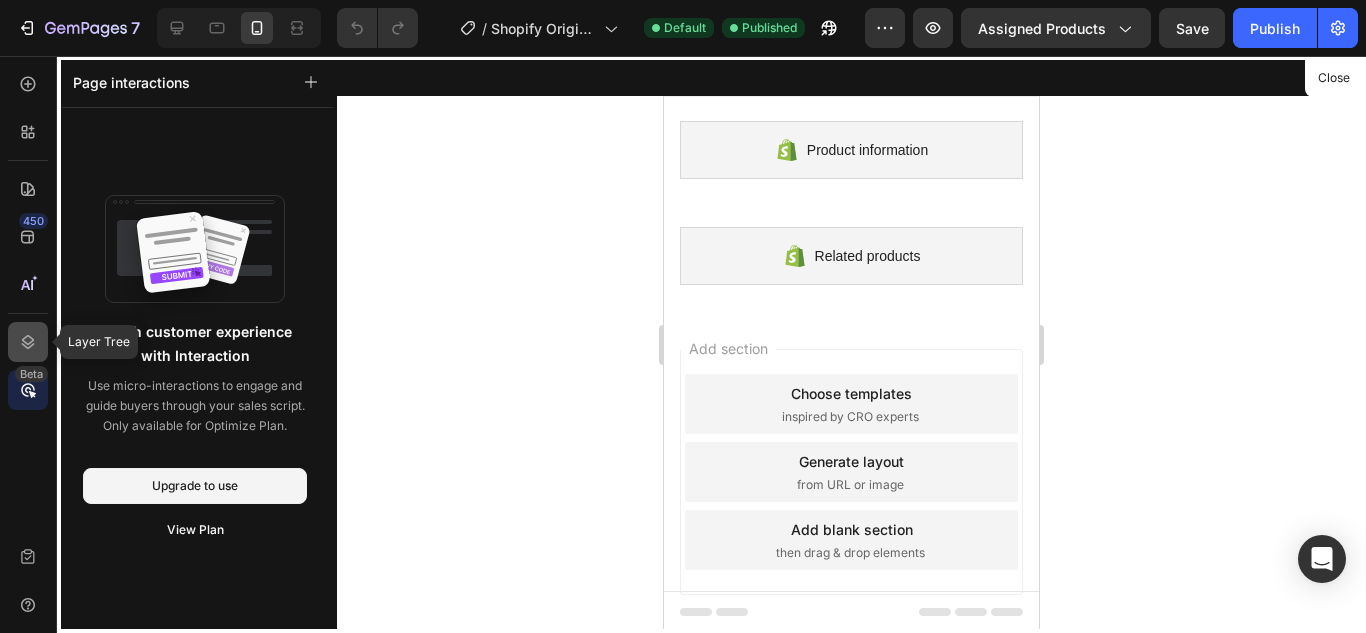 click 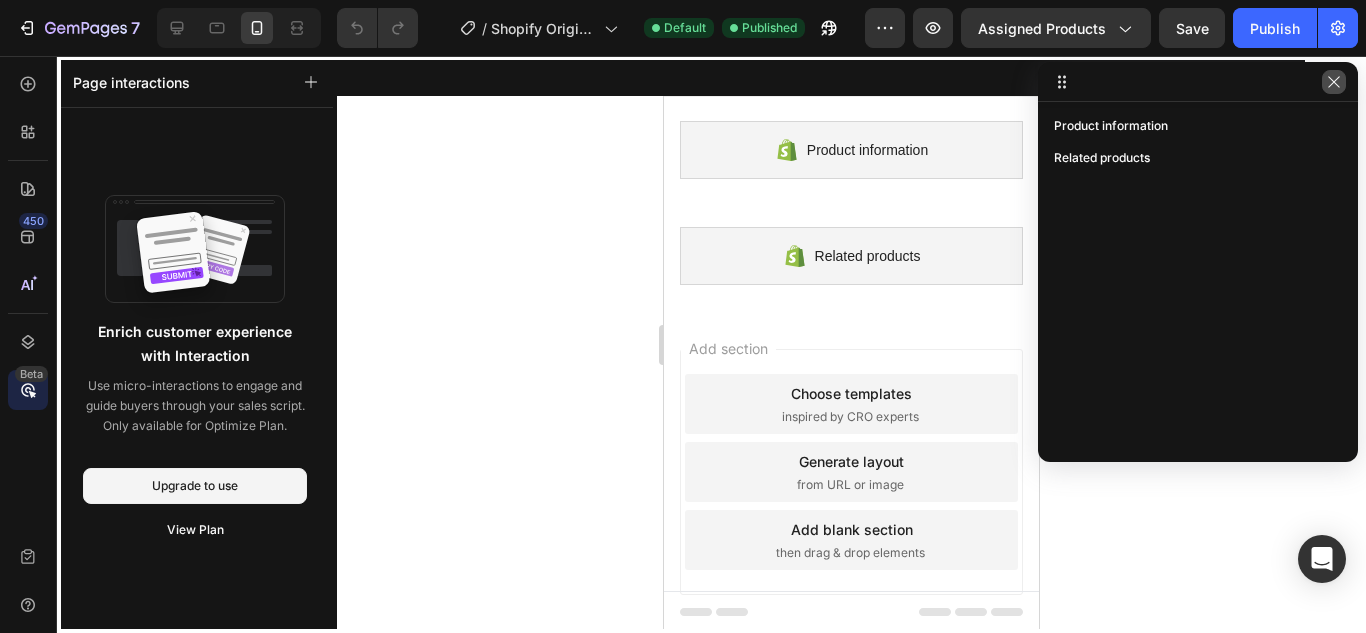 click at bounding box center (1334, 82) 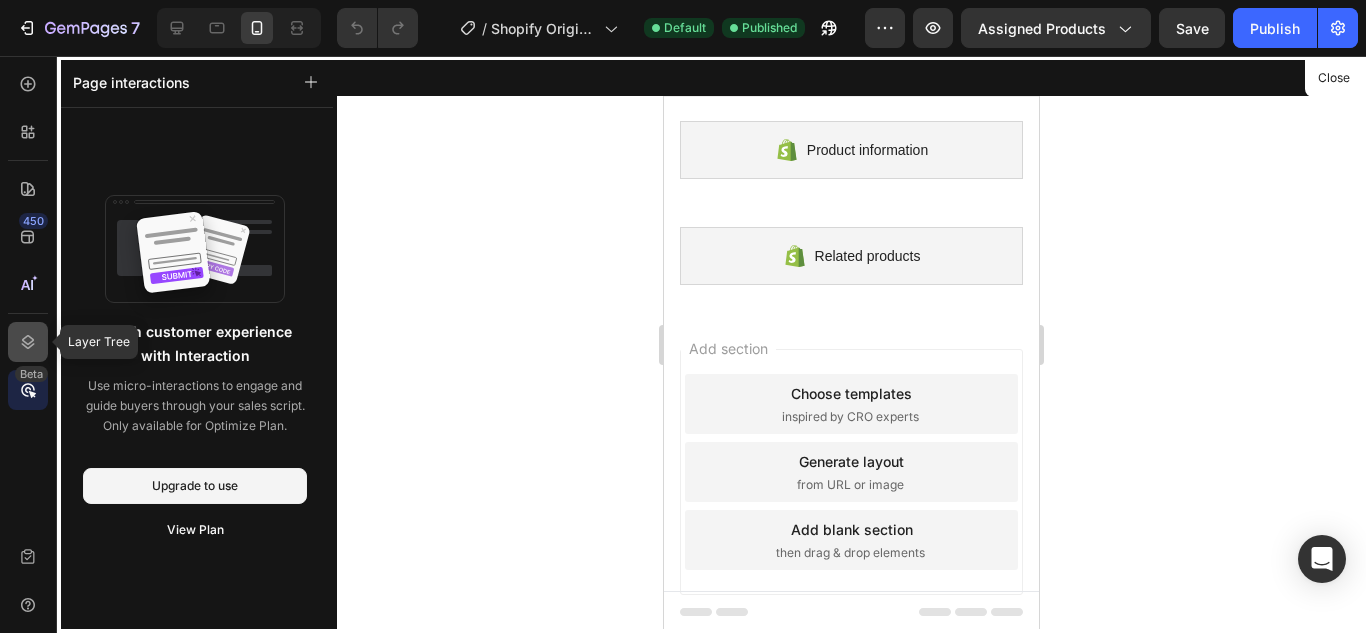 click 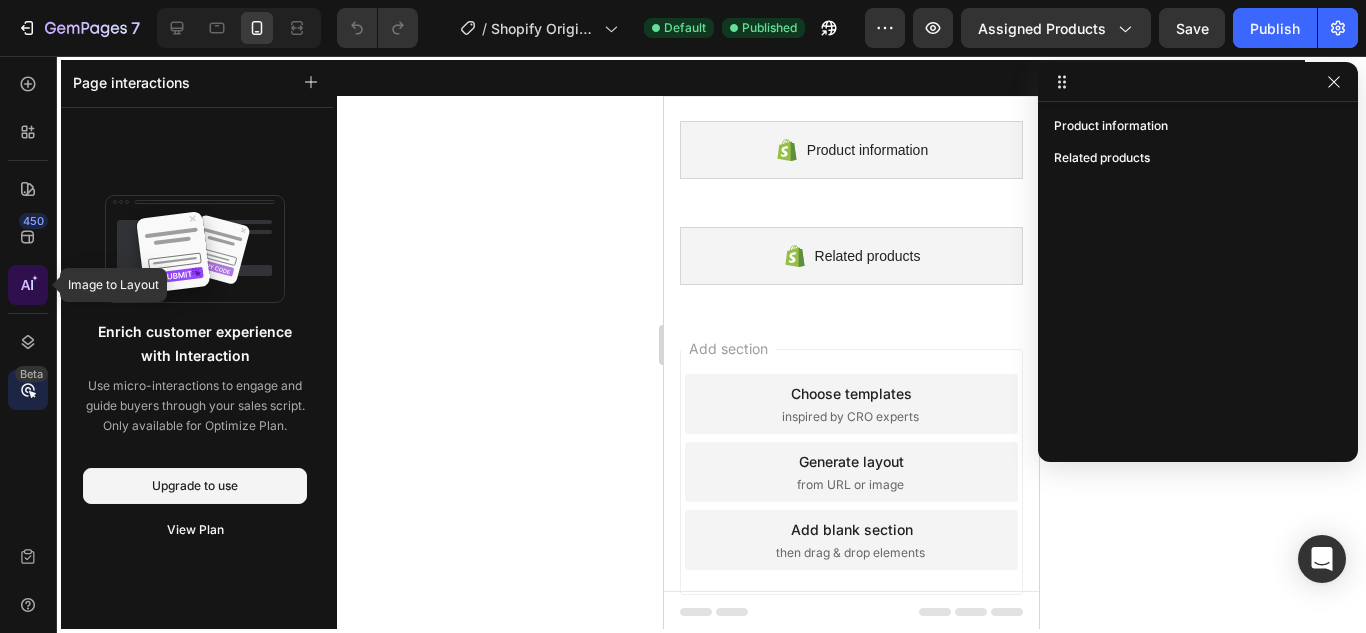 click 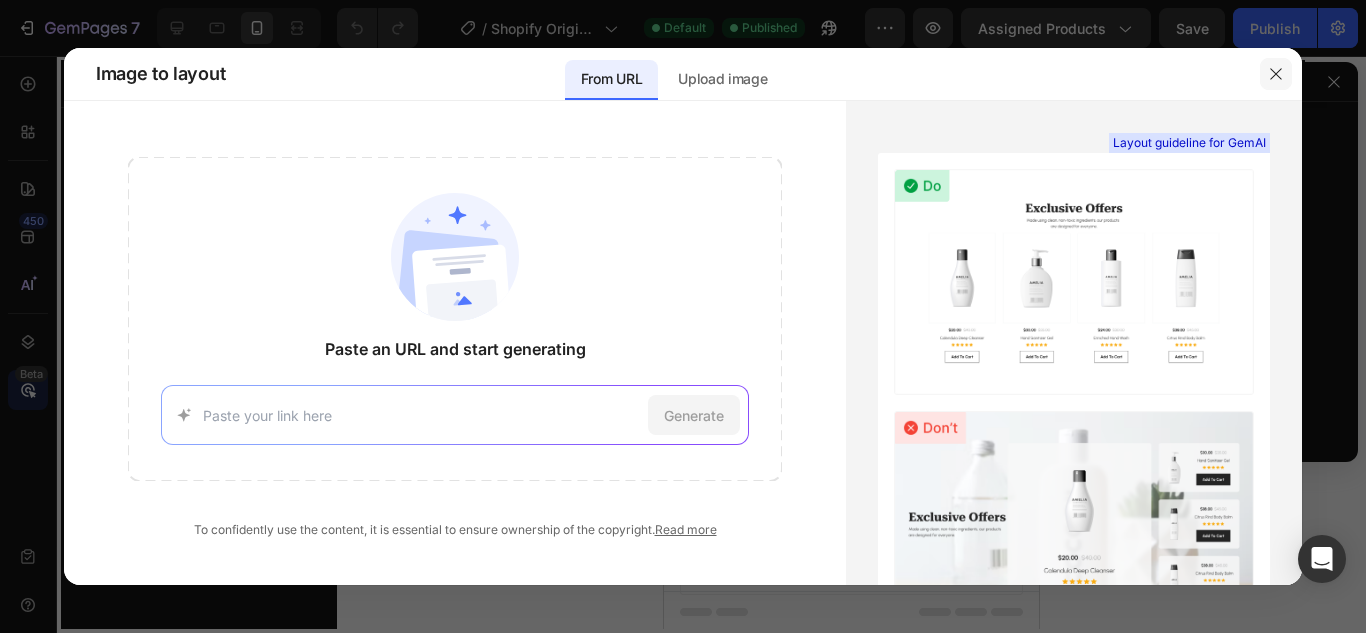 click 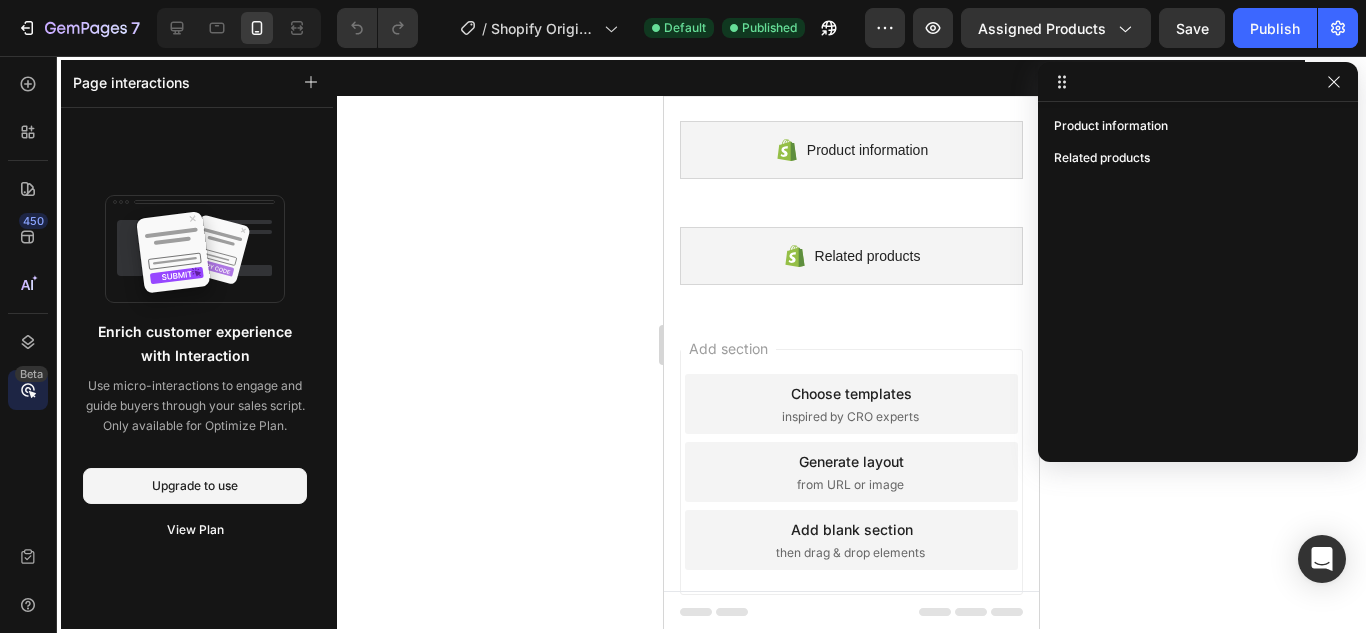 click on "450 Beta" at bounding box center (28, 344) 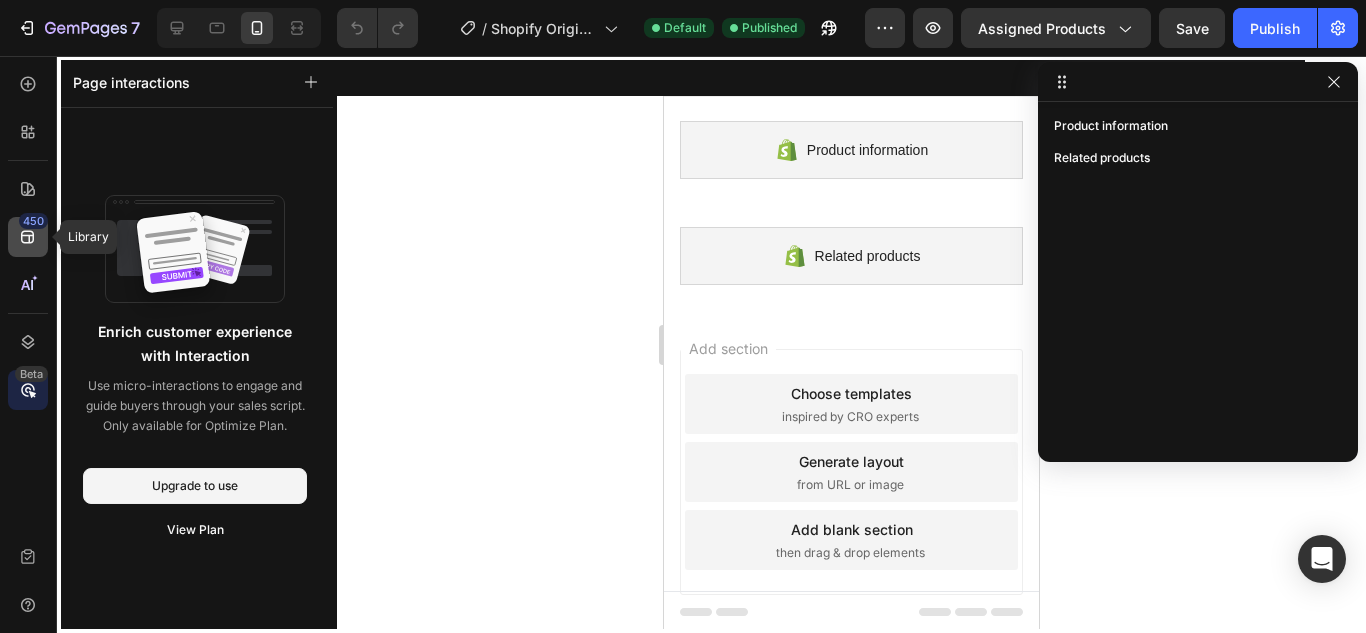 click 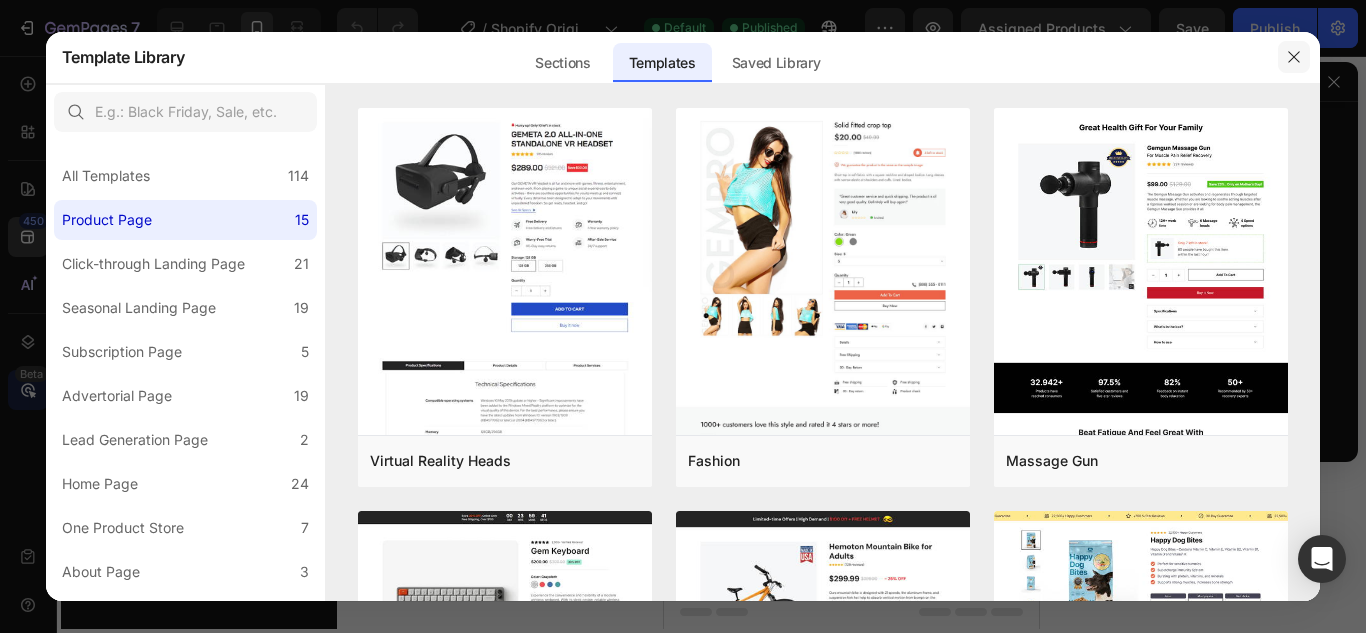 click at bounding box center (1294, 57) 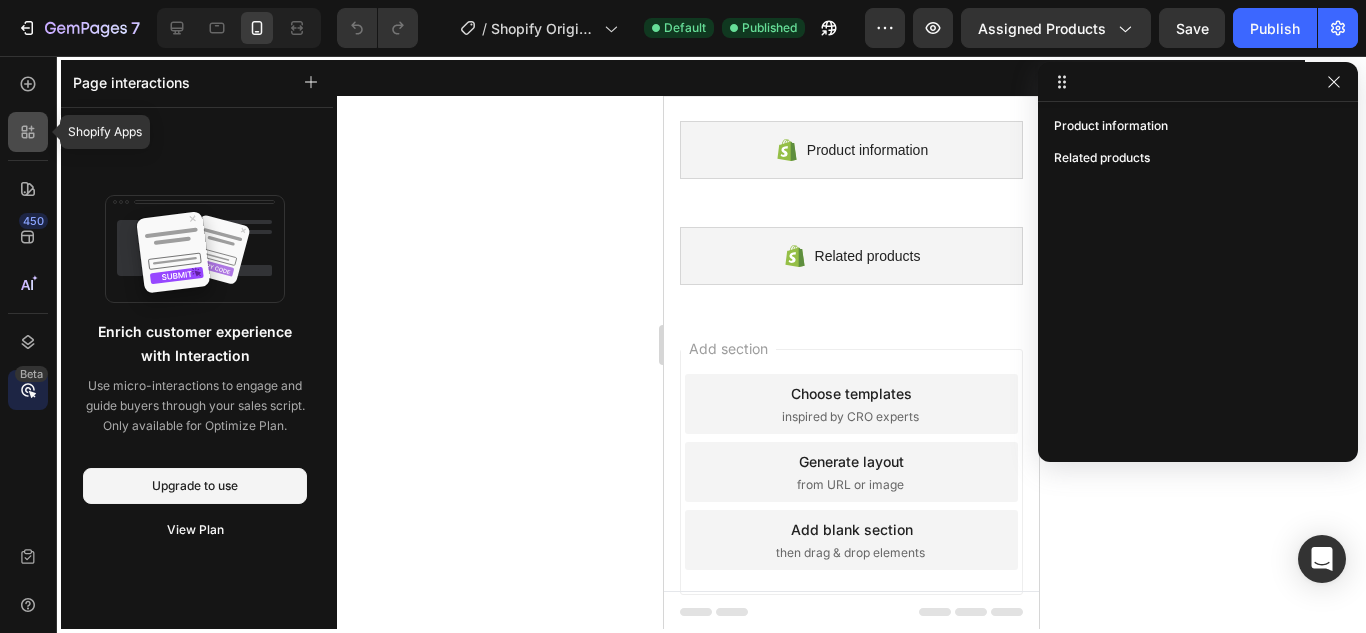 click 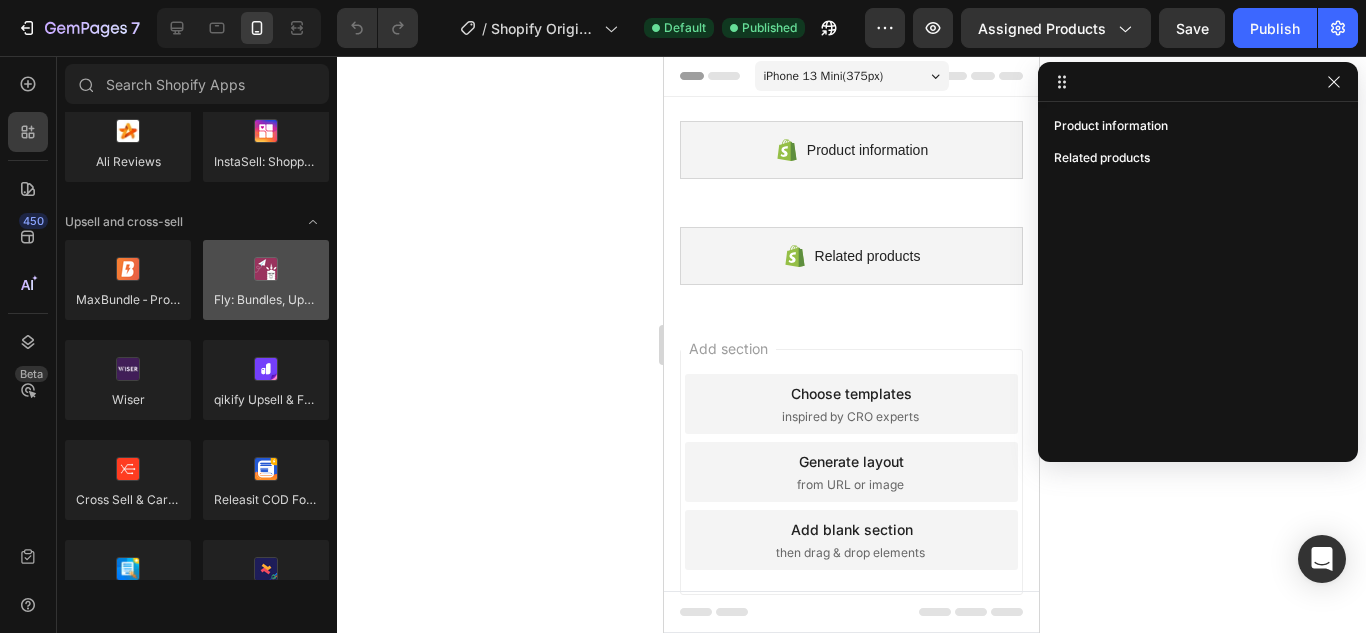 scroll, scrollTop: 0, scrollLeft: 0, axis: both 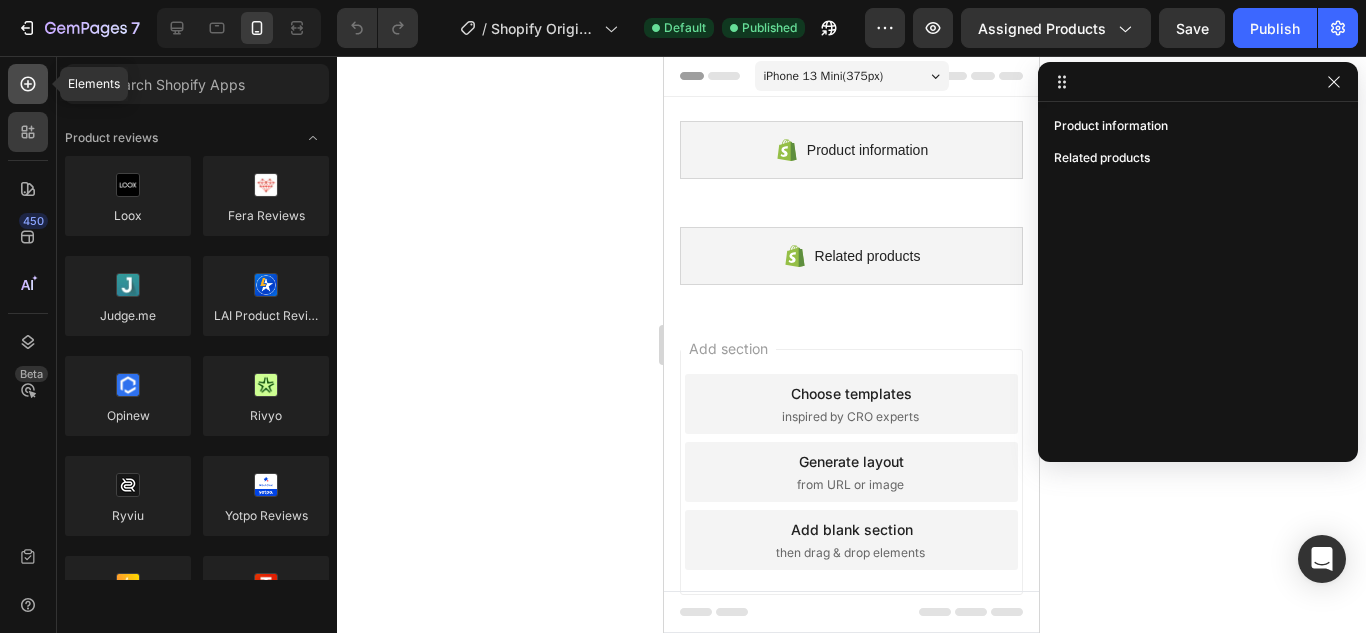 click 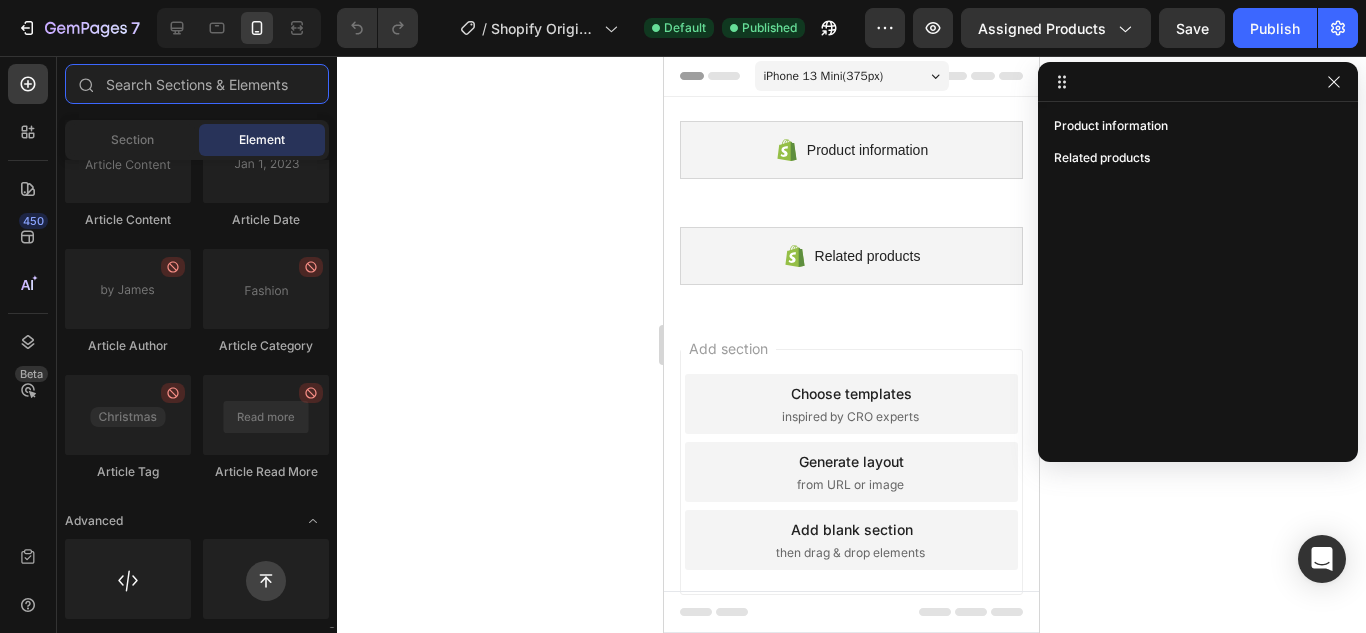 scroll, scrollTop: 5590, scrollLeft: 0, axis: vertical 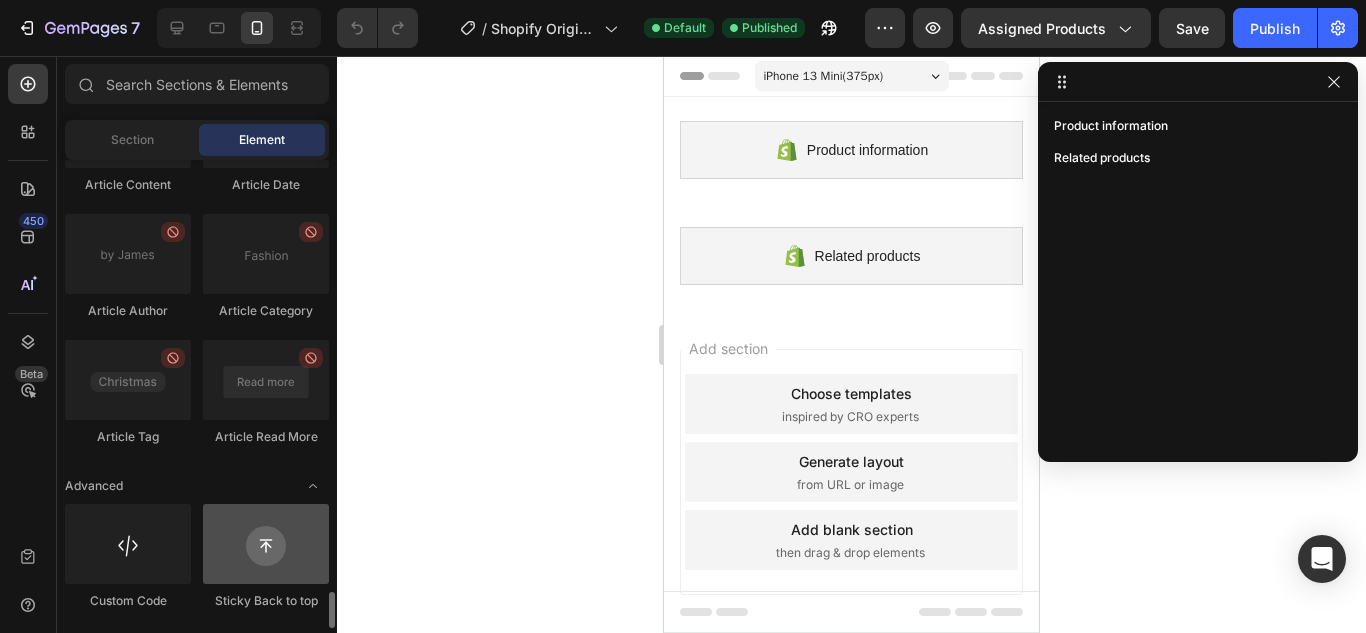 click at bounding box center (266, 544) 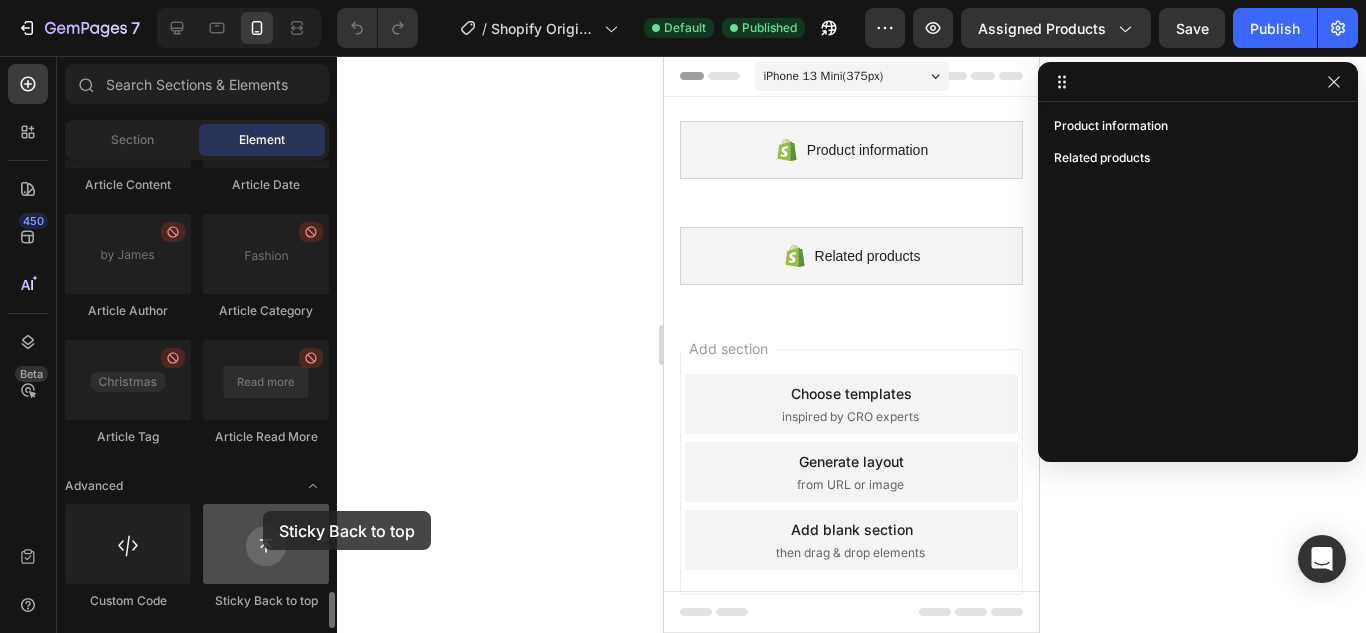 click at bounding box center [266, 544] 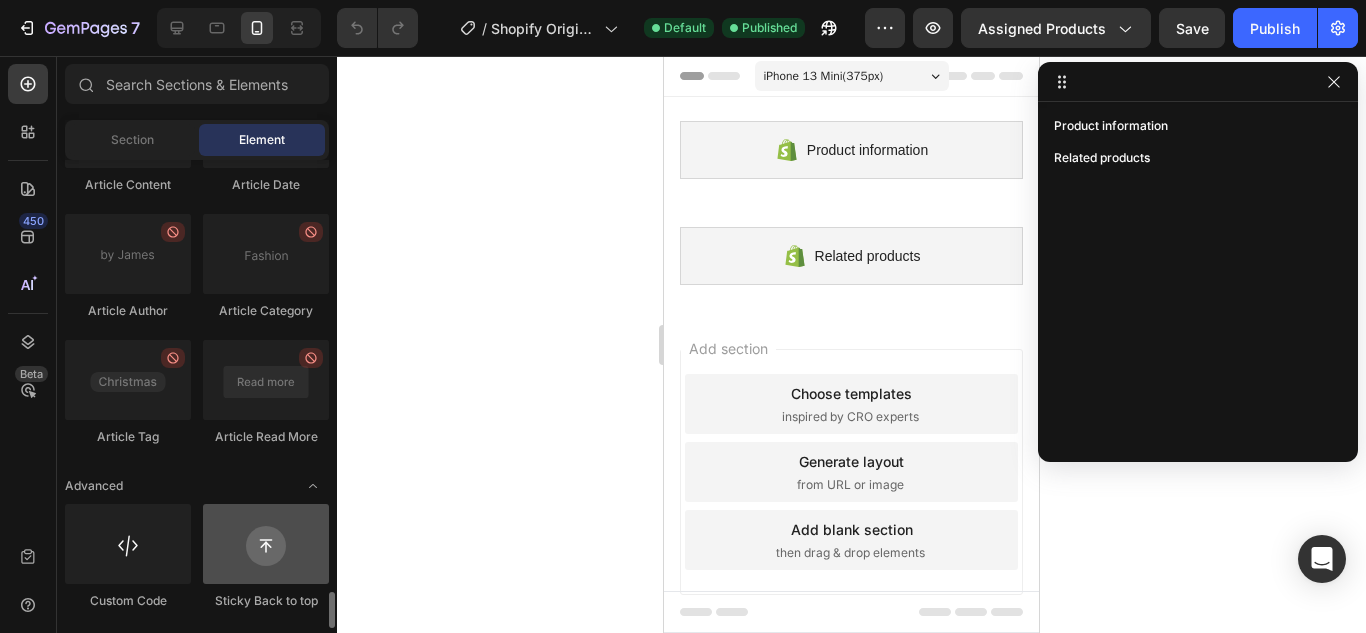click at bounding box center (266, 544) 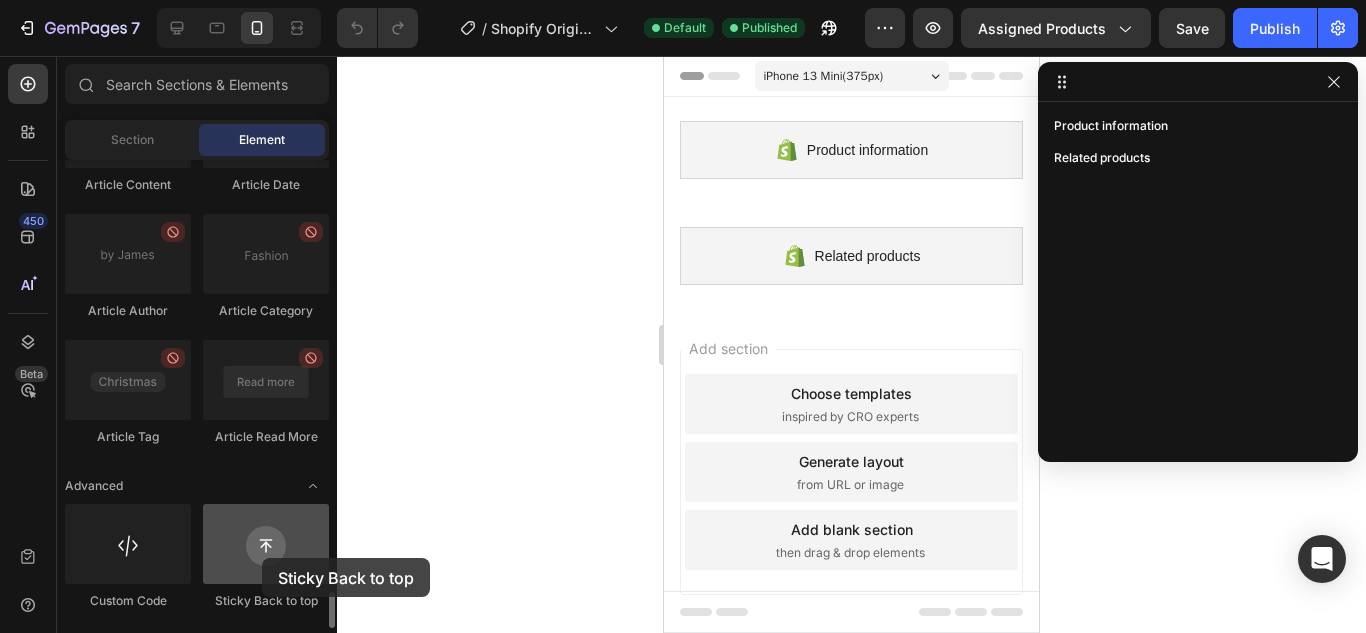click at bounding box center (266, 544) 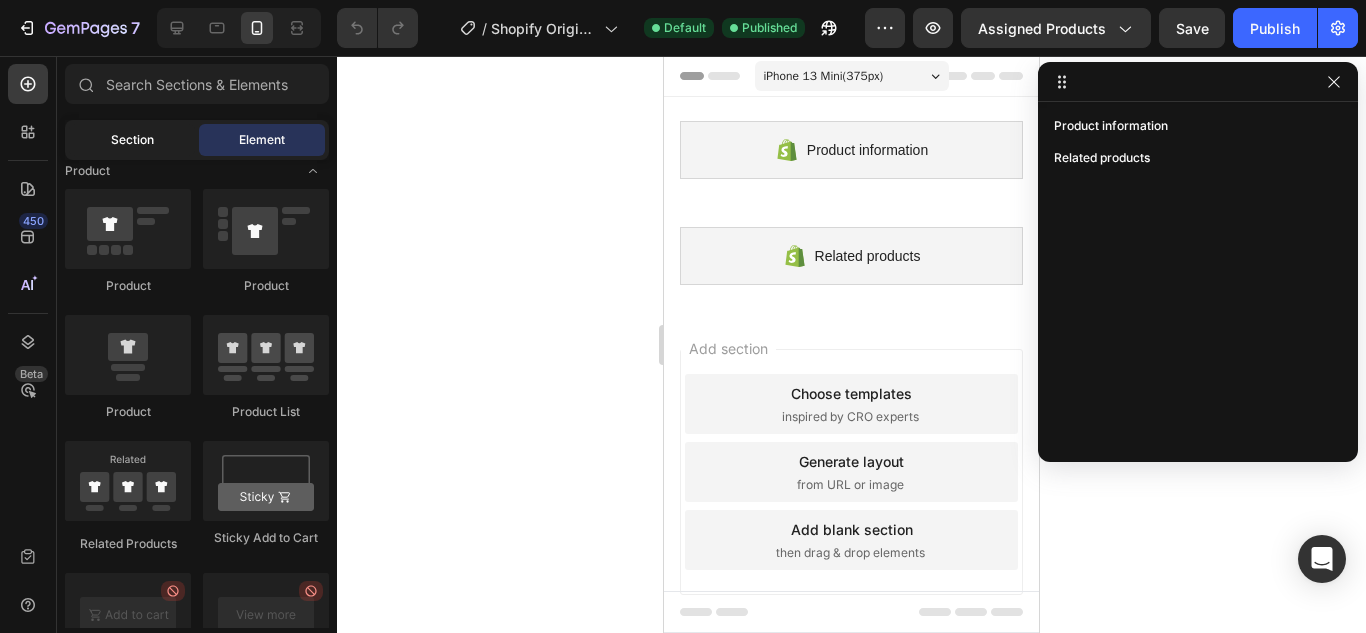 scroll, scrollTop: 2894, scrollLeft: 0, axis: vertical 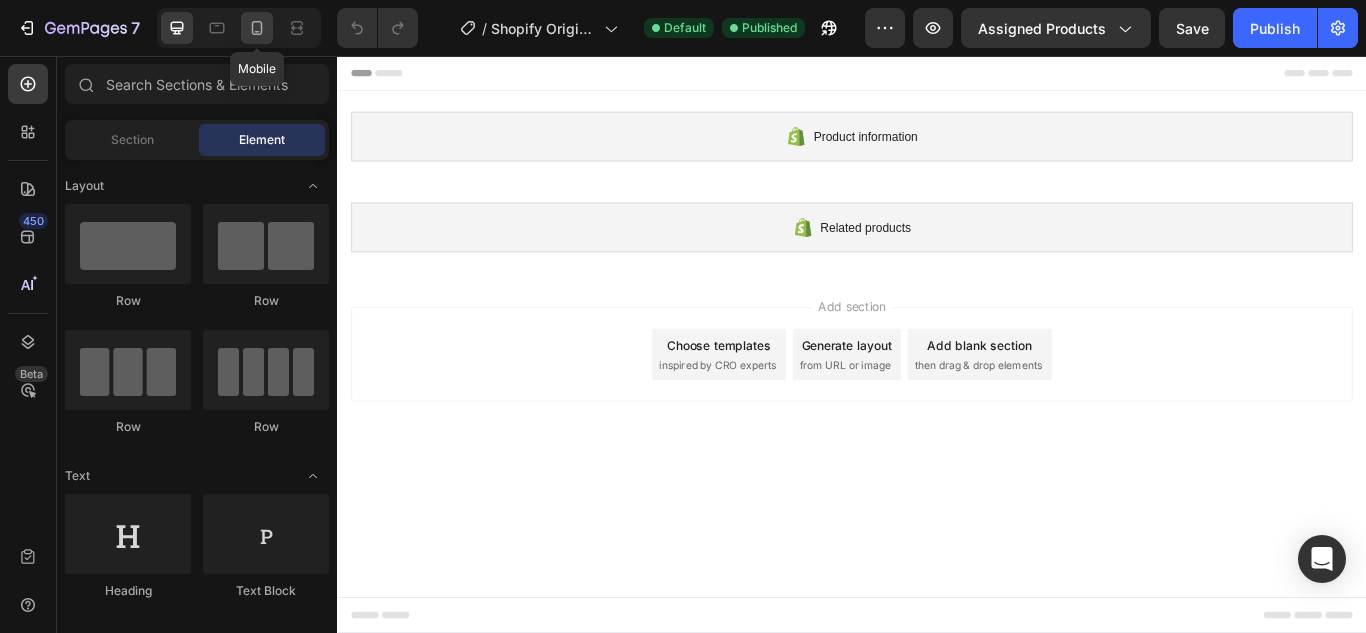 click 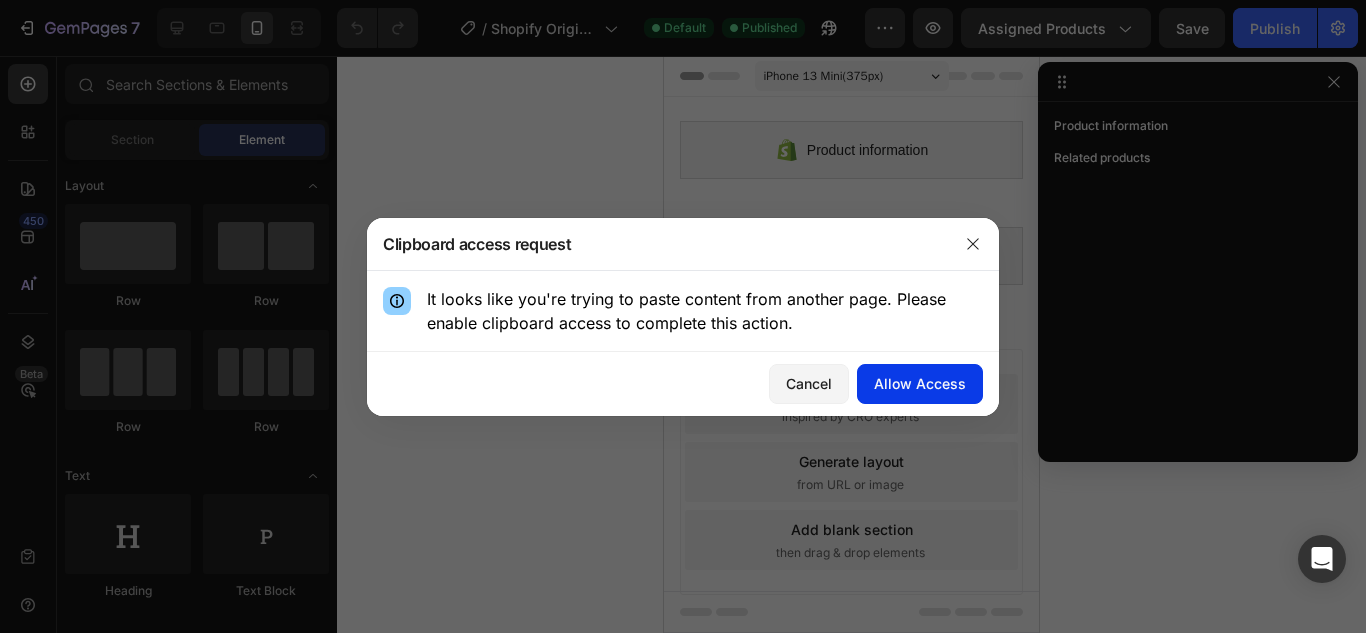 drag, startPoint x: 909, startPoint y: 394, endPoint x: 885, endPoint y: 375, distance: 30.610456 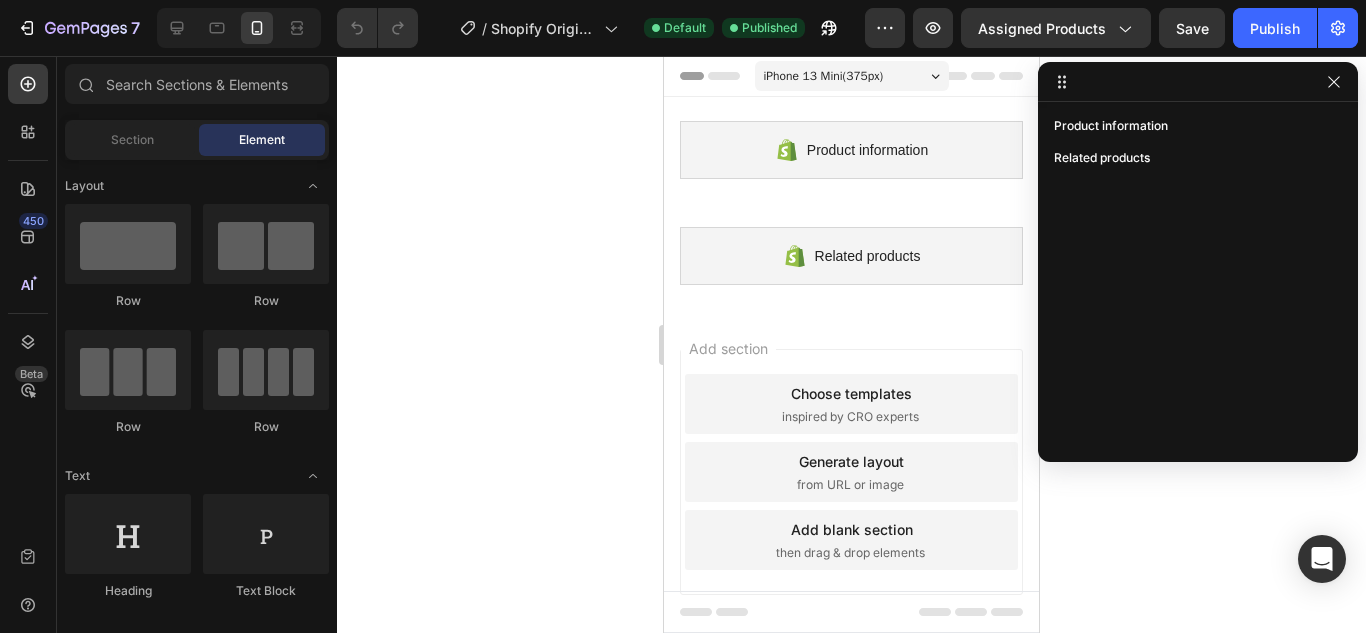 scroll, scrollTop: 10, scrollLeft: 0, axis: vertical 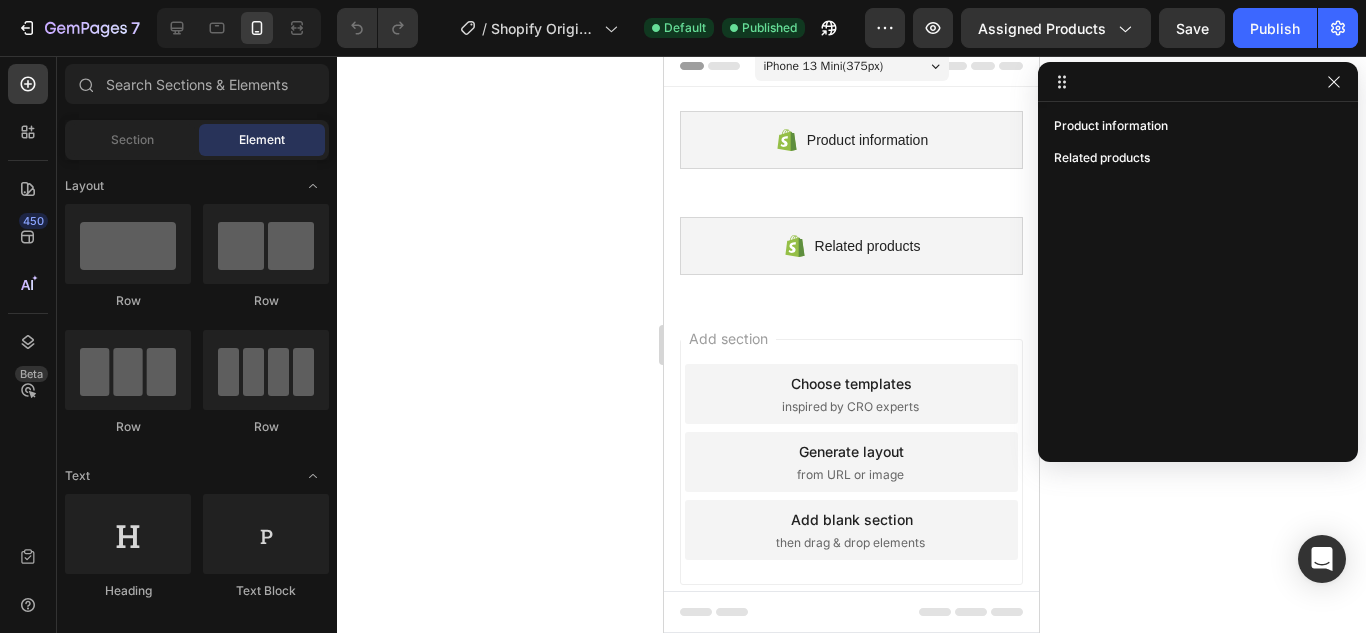 click on "Add section Choose templates inspired by CRO experts Generate layout from URL or image Add blank section then drag & drop elements" at bounding box center [851, 466] 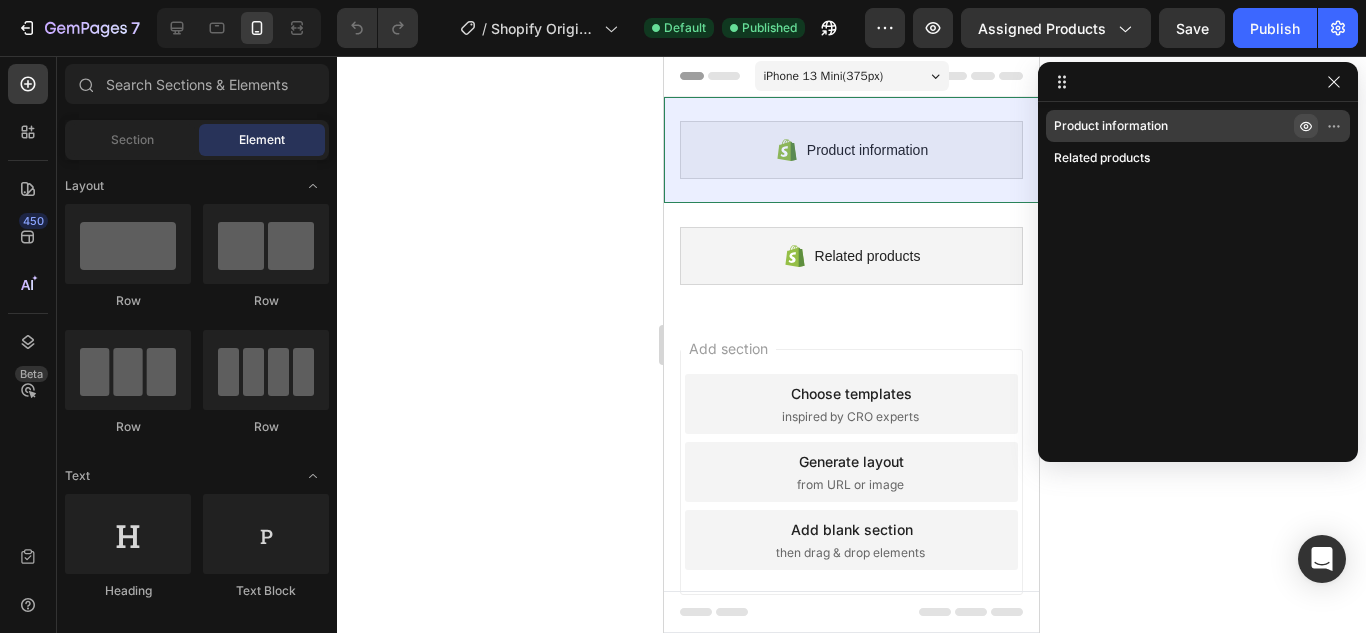 click 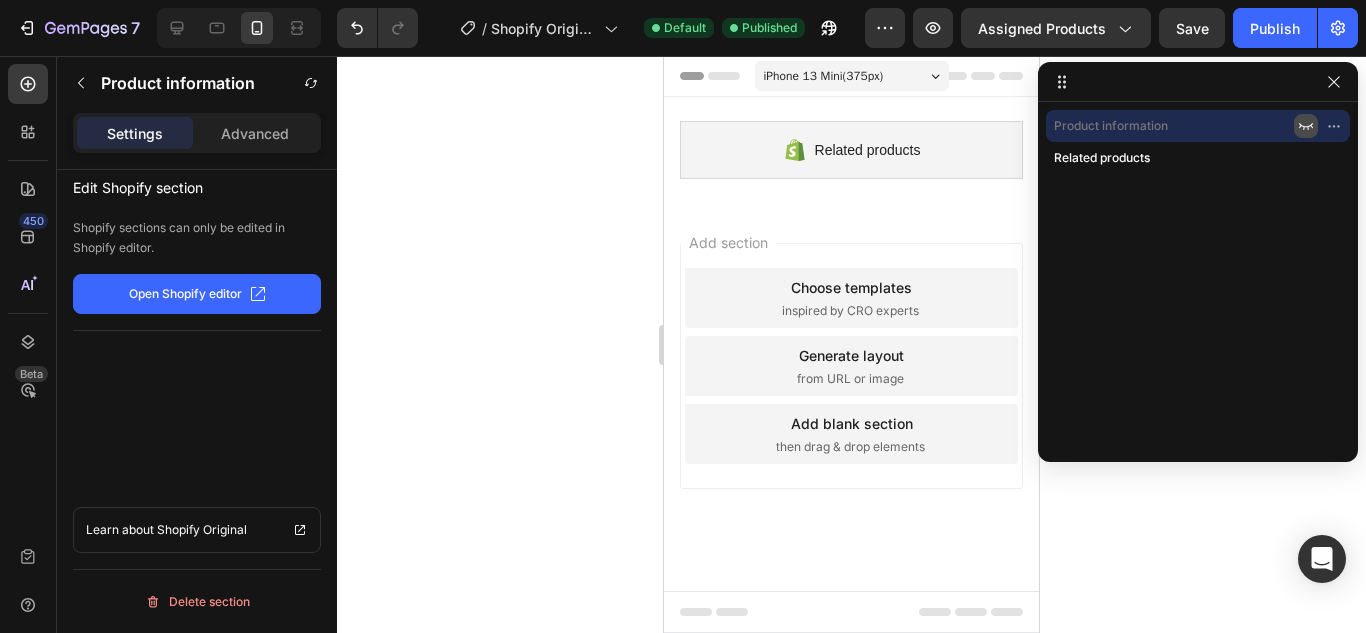 click 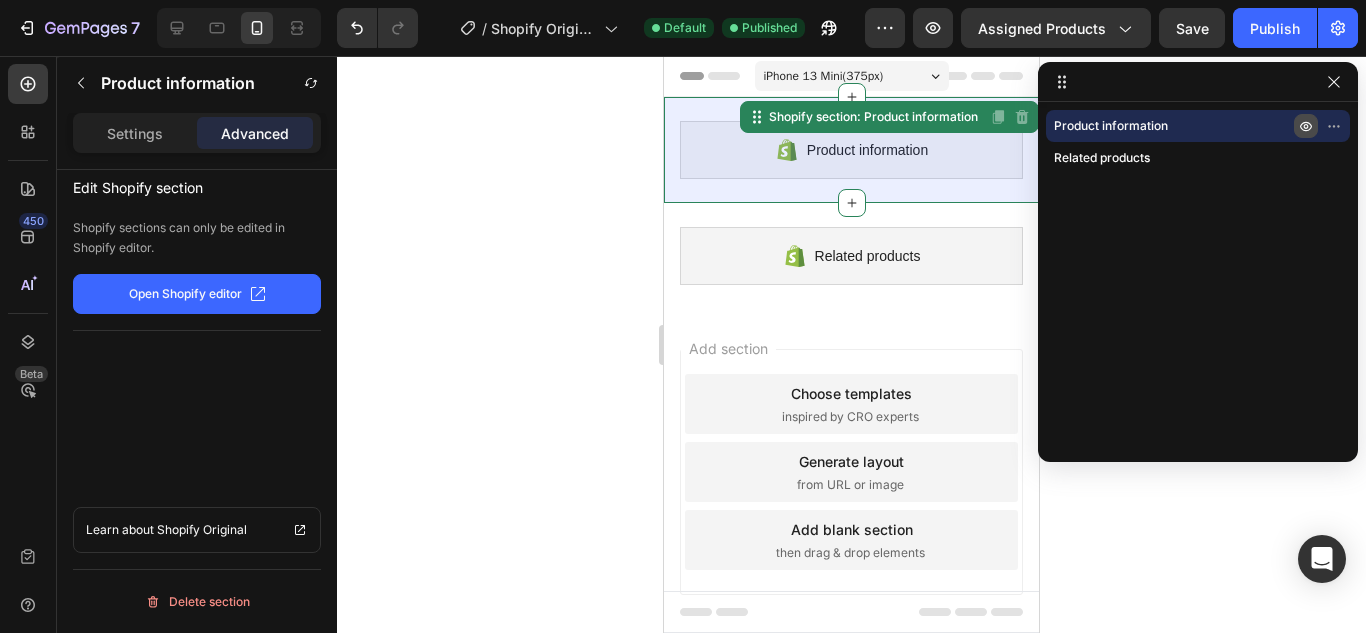click 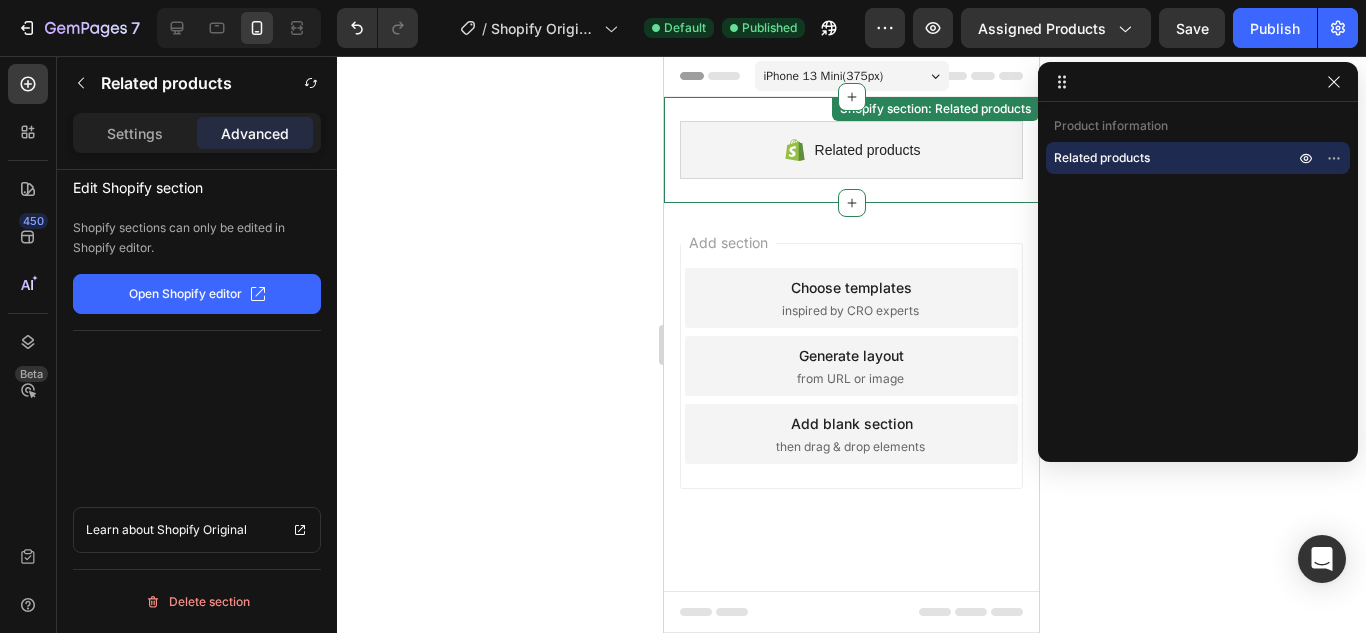 click on "Related products" at bounding box center [851, 150] 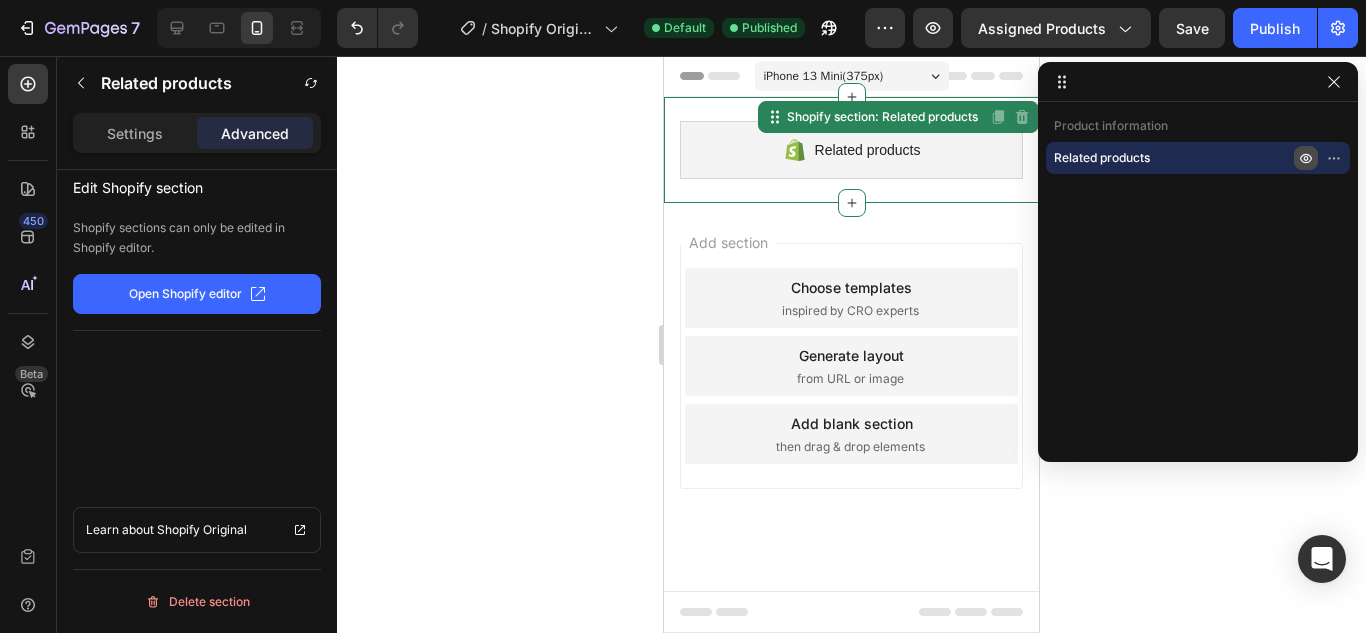 click 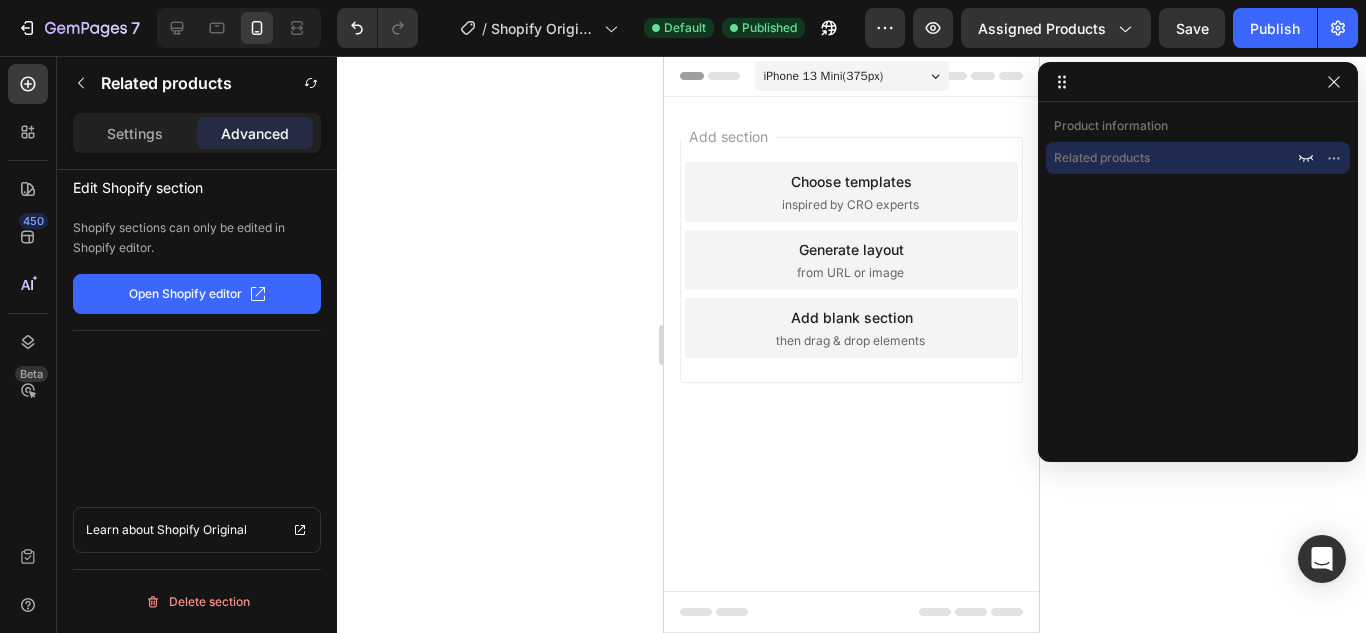 click on "Add section Choose templates inspired by CRO experts Generate layout from URL or image Add blank section then drag & drop elements" at bounding box center [851, 264] 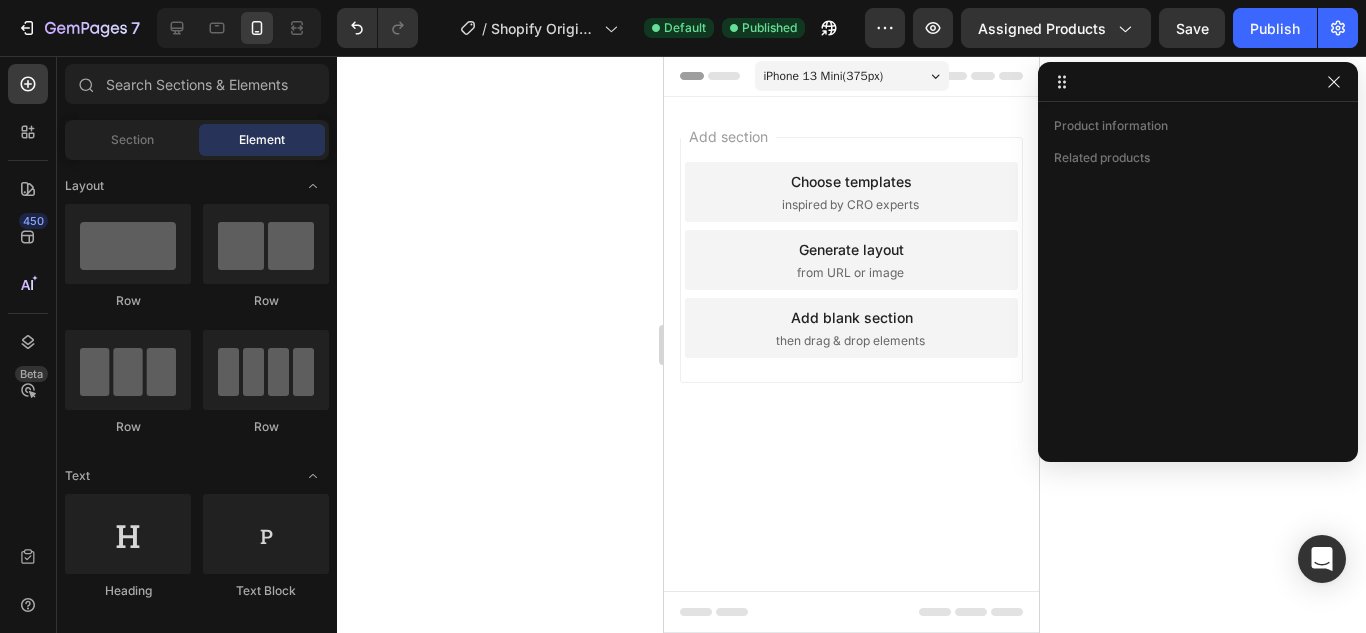 click on "Add section Choose templates inspired by CRO experts Generate layout from URL or image Add blank section then drag & drop elements" at bounding box center (851, 260) 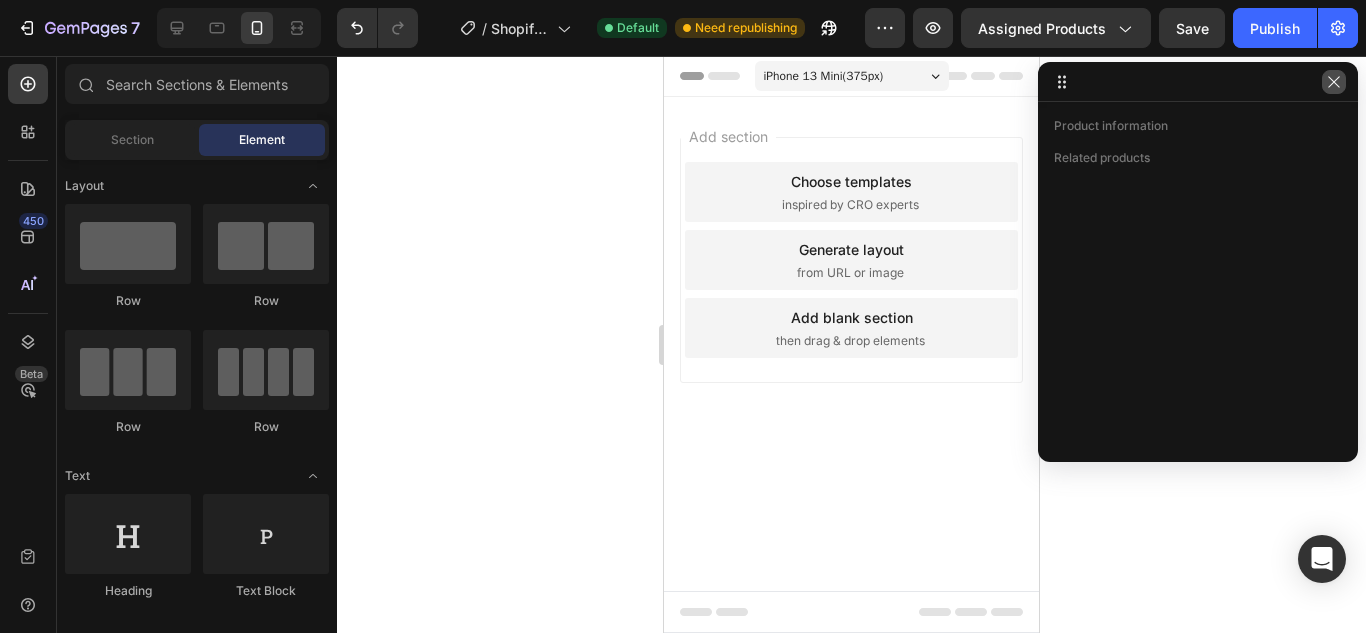 click 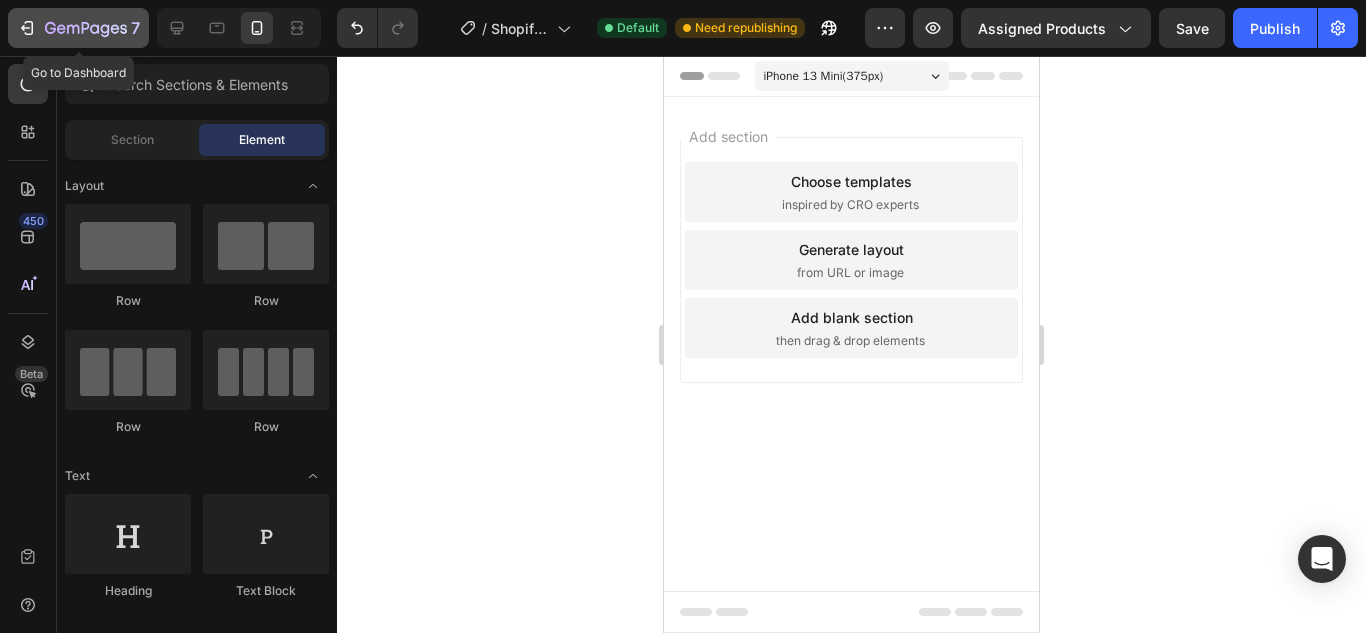 click 